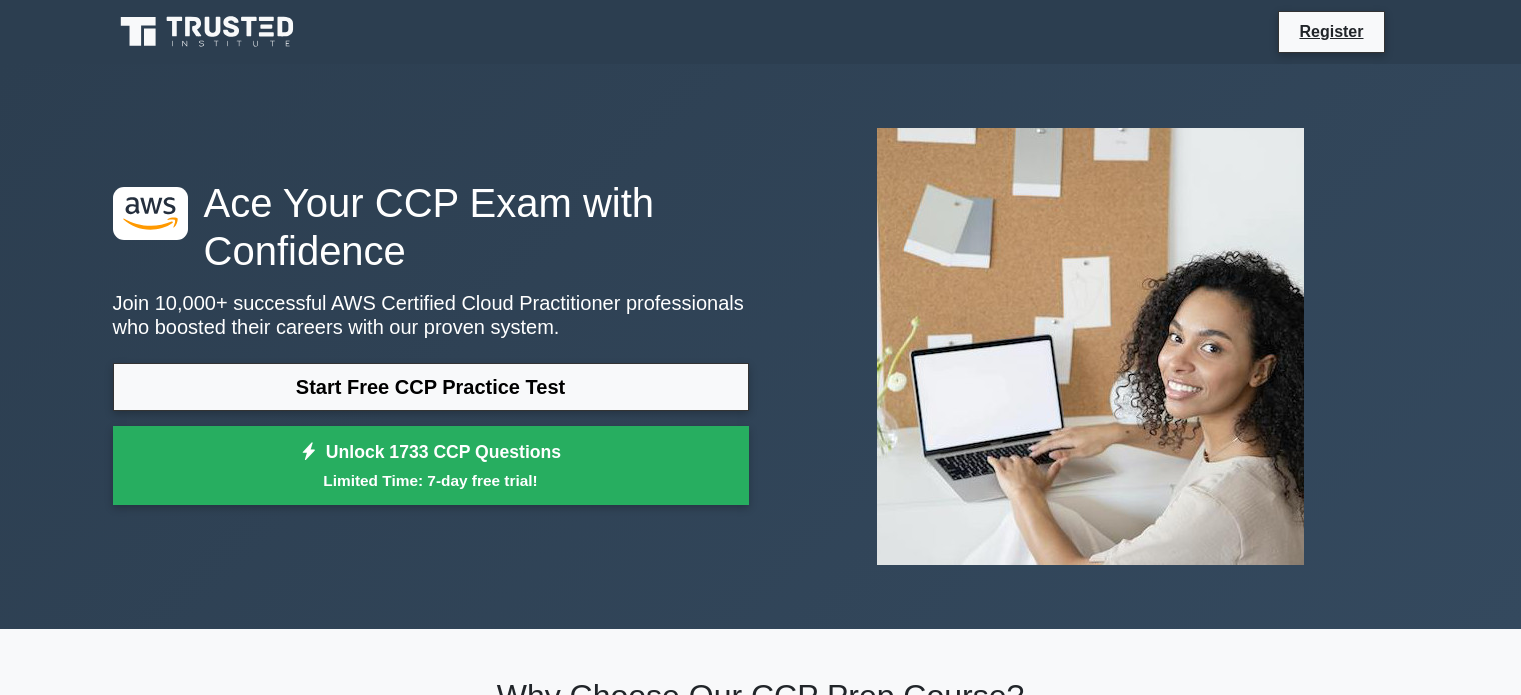 scroll, scrollTop: 0, scrollLeft: 0, axis: both 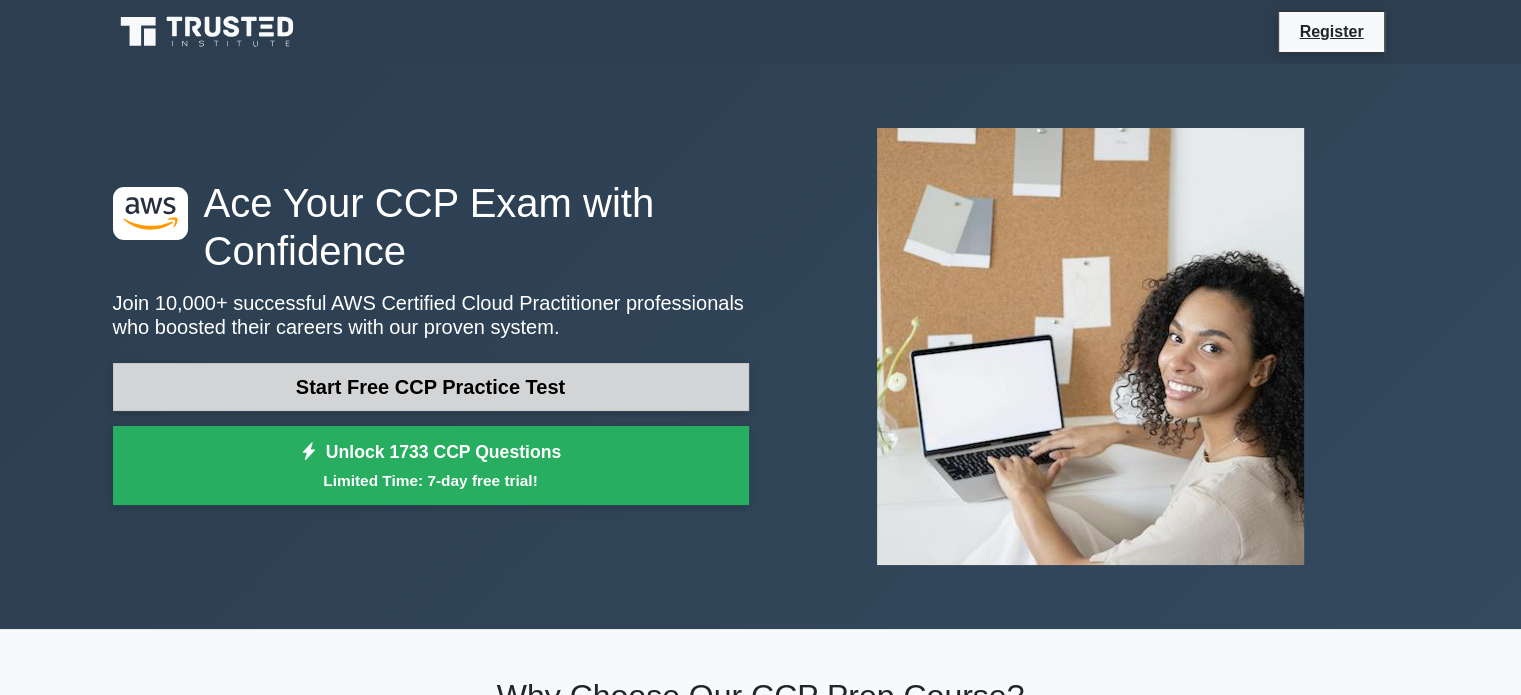 click on "Start Free CCP Practice Test" at bounding box center (431, 387) 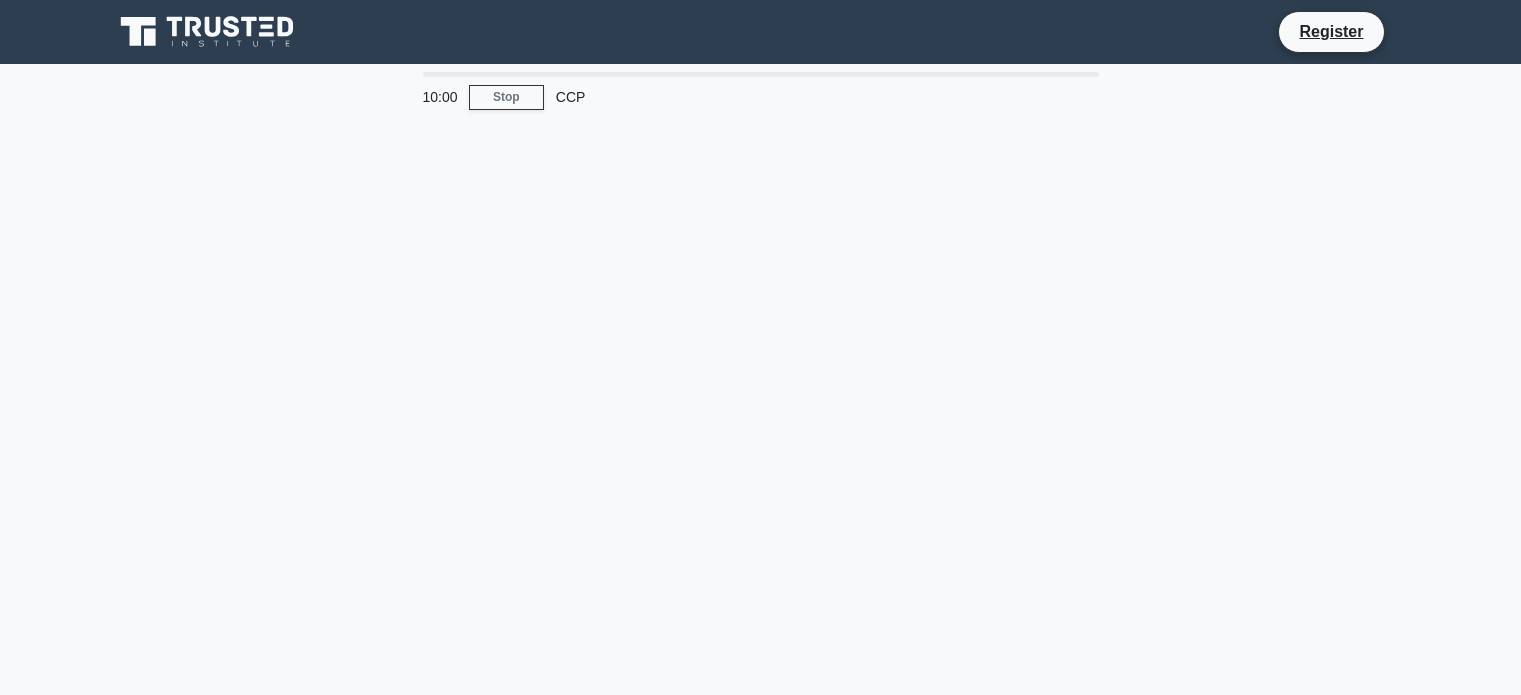 scroll, scrollTop: 0, scrollLeft: 0, axis: both 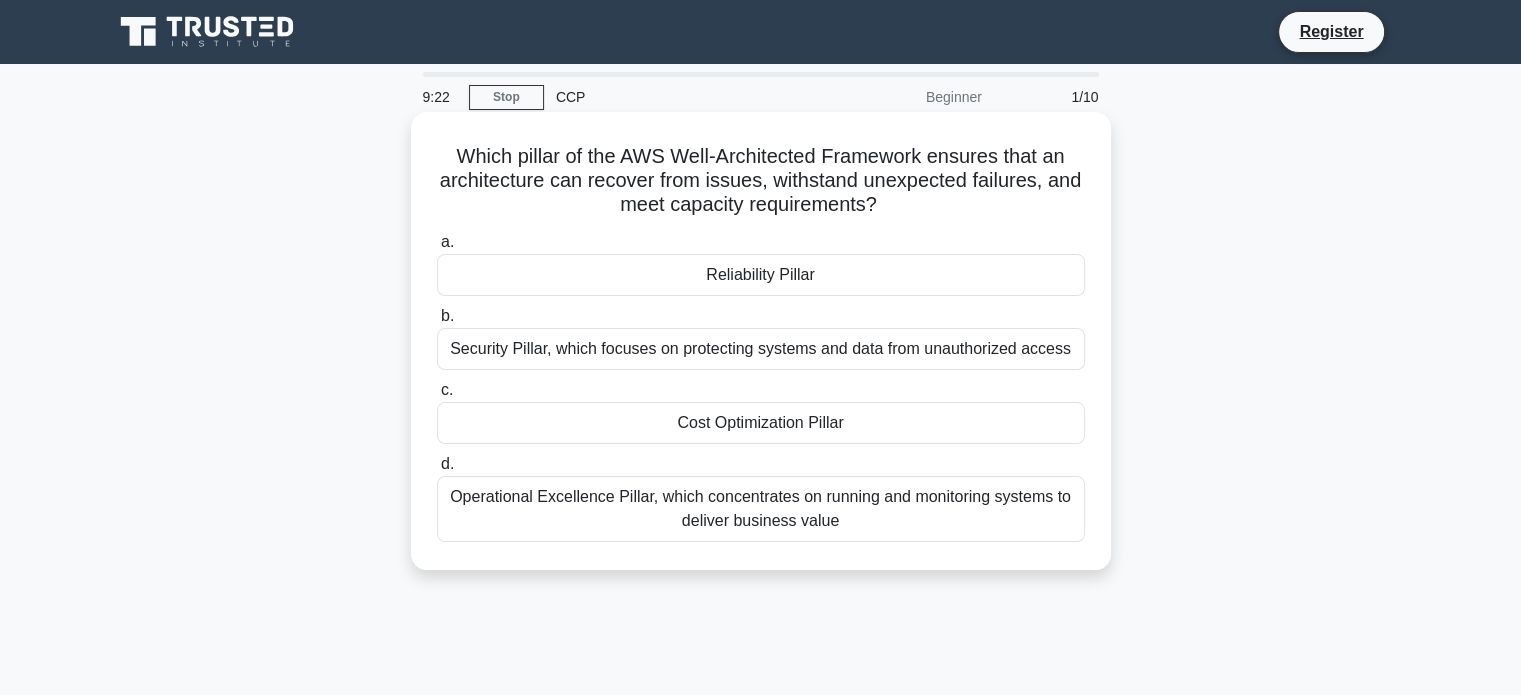click on "Security Pillar, which focuses on protecting systems and data from unauthorized access" at bounding box center (761, 349) 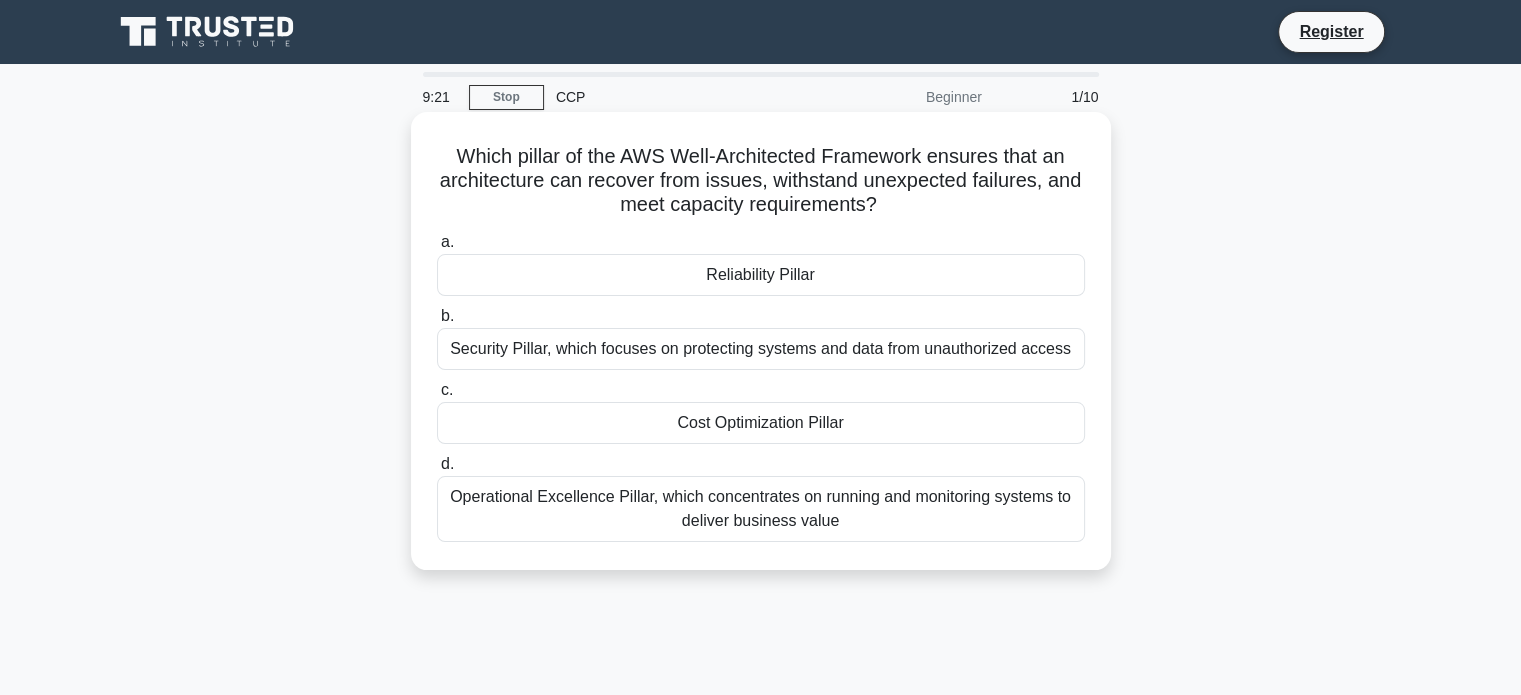 click on "Security Pillar, which focuses on protecting systems and data from unauthorized access" at bounding box center [761, 349] 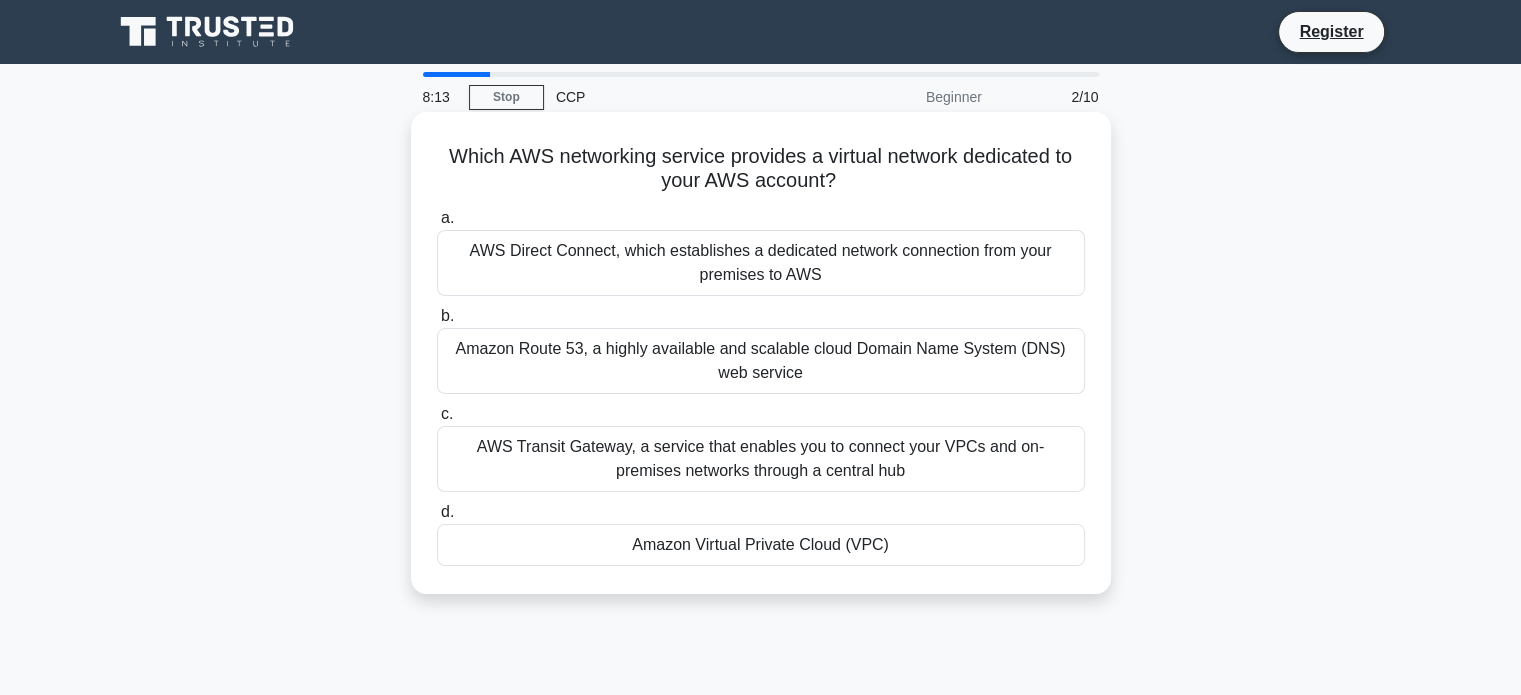 click on "Which AWS networking service provides a virtual network dedicated to your AWS account?
.spinner_0XTQ{transform-origin:center;animation:spinner_y6GP .75s linear infinite}@keyframes spinner_y6GP{100%{transform:rotate(360deg)}}
a.
AWS Direct Connect, which establishes a dedicated network connection from your premises to AWS
b. c. d." at bounding box center (761, 353) 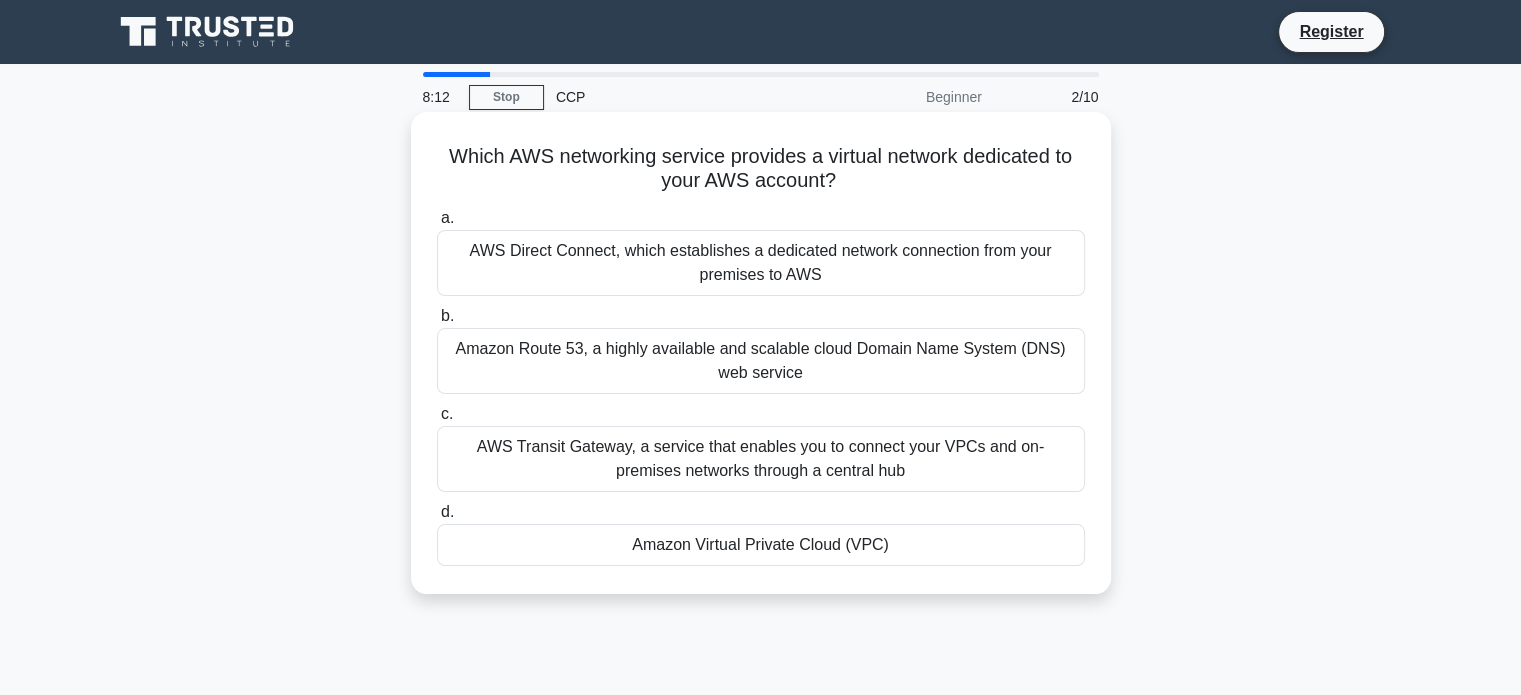 click on "Amazon Virtual Private Cloud (VPC)" at bounding box center [761, 545] 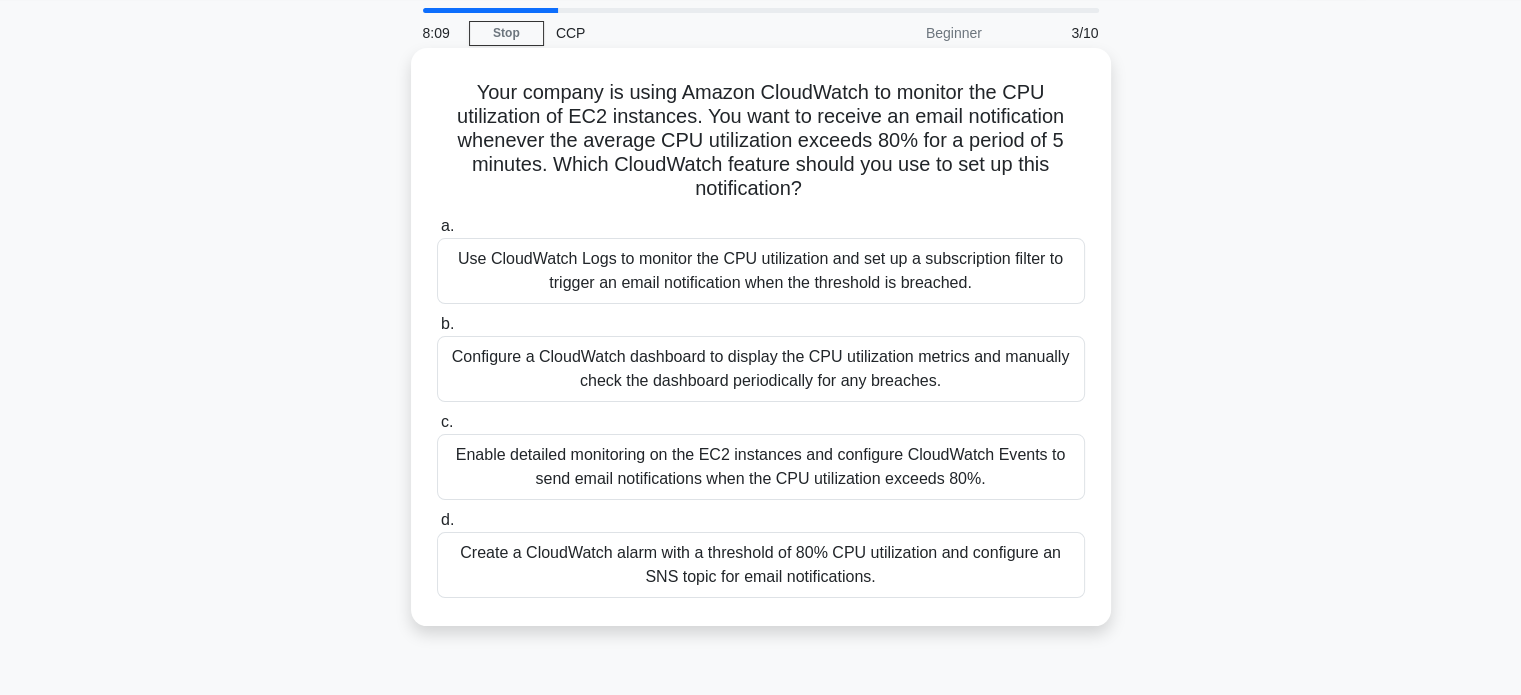 scroll, scrollTop: 0, scrollLeft: 0, axis: both 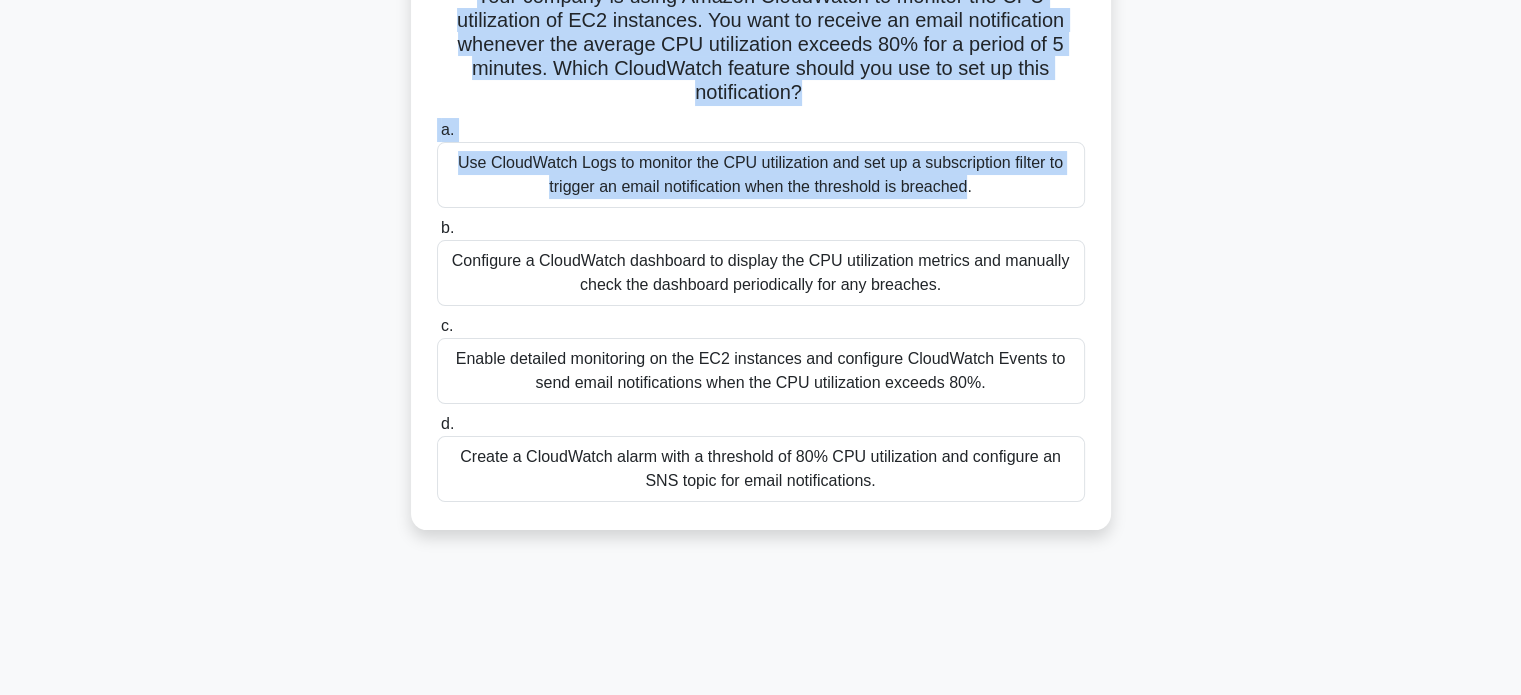 drag, startPoint x: 460, startPoint y: 157, endPoint x: 728, endPoint y: 158, distance: 268.00186 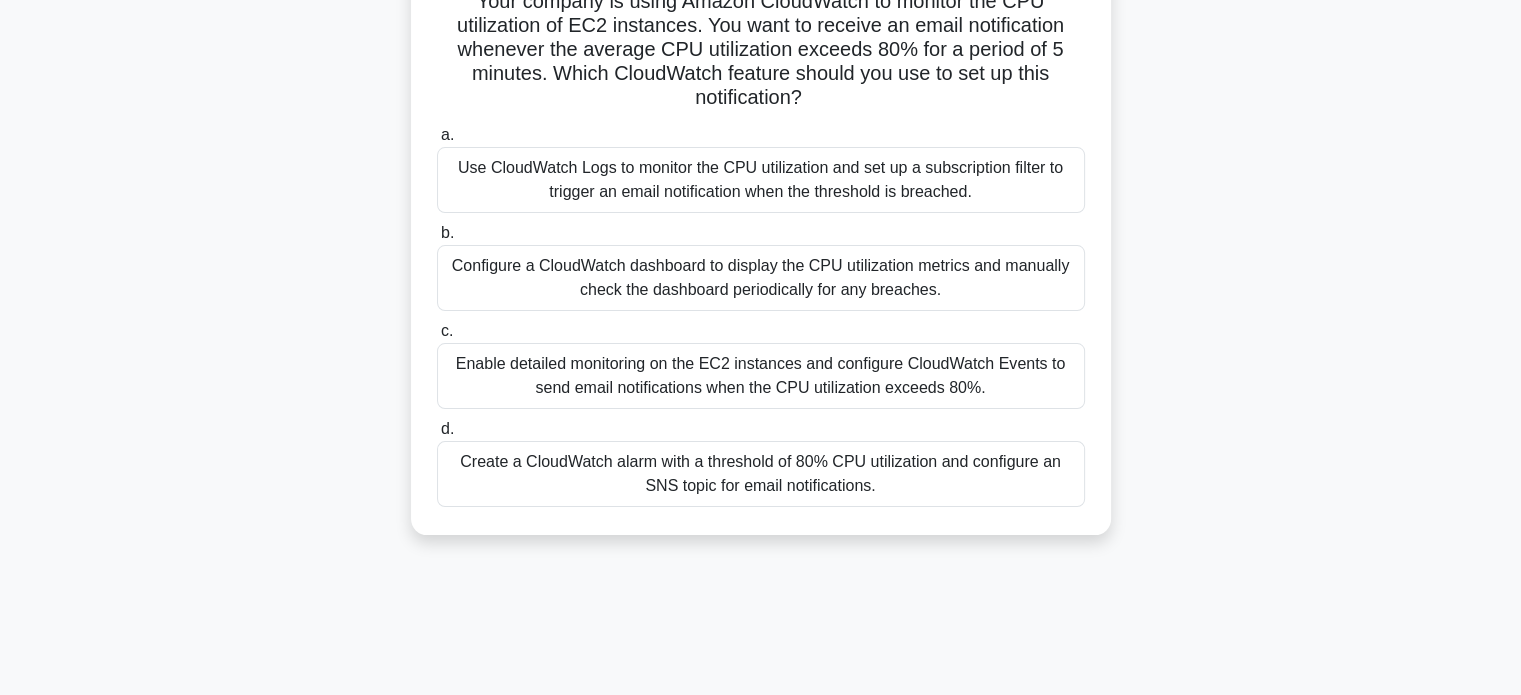 click on "Your company is using Amazon CloudWatch to monitor the CPU utilization of EC2 instances. You want to receive an email notification whenever the average CPU utilization exceeds 80% for a period of 5 minutes. Which CloudWatch feature should you use to set up this notification?
.spinner_0XTQ{transform-origin:center;animation:spinner_y6GP .75s linear infinite}@keyframes spinner_y6GP{100%{transform:rotate(360deg)}}
a.
b. c. d." at bounding box center (761, 258) 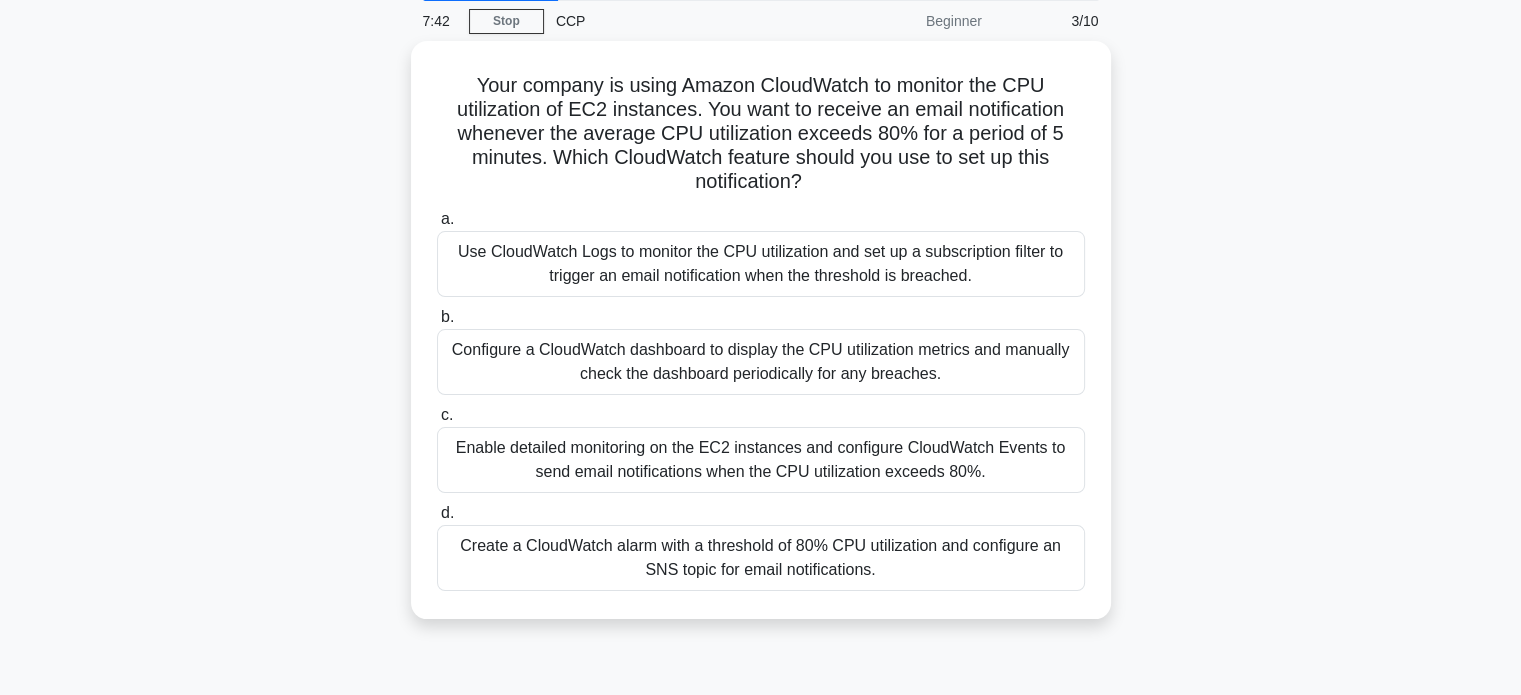 scroll, scrollTop: 0, scrollLeft: 0, axis: both 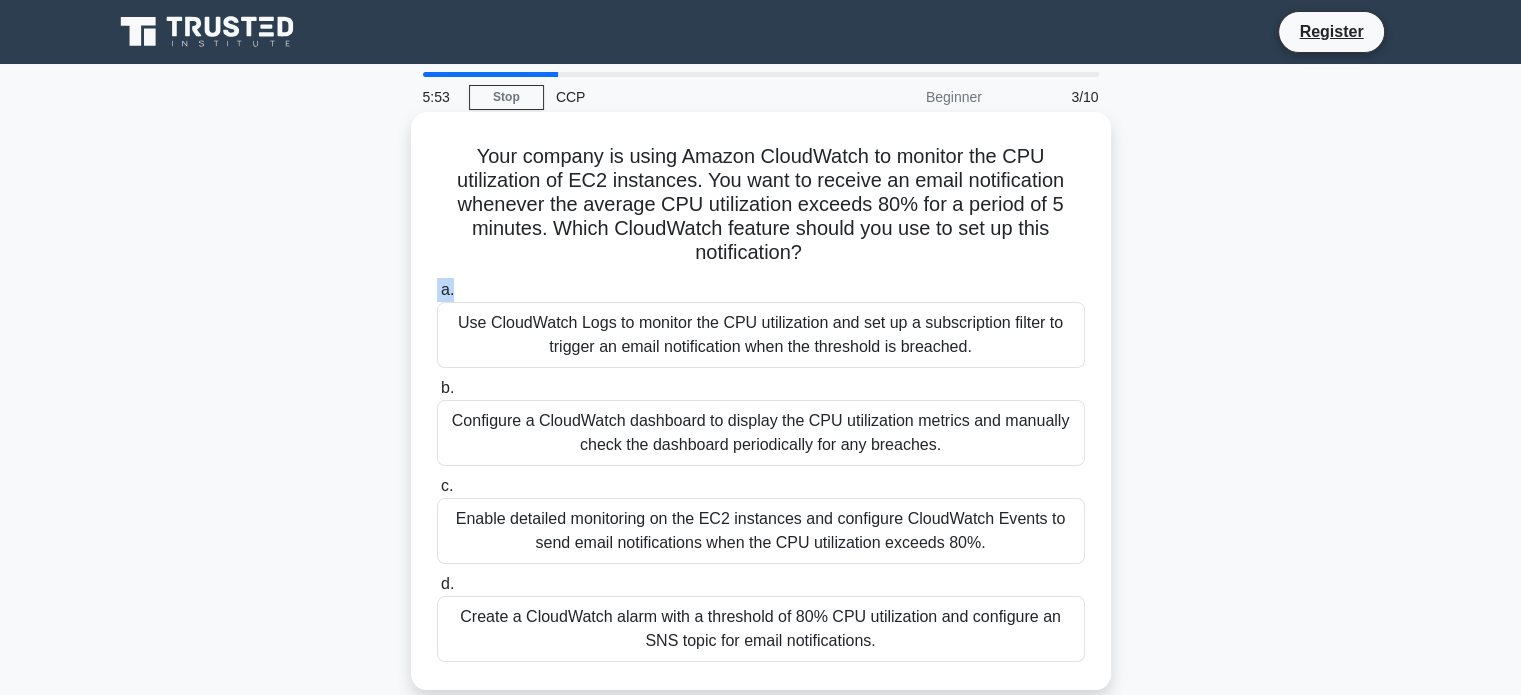 drag, startPoint x: 802, startPoint y: 255, endPoint x: 766, endPoint y: 278, distance: 42.72002 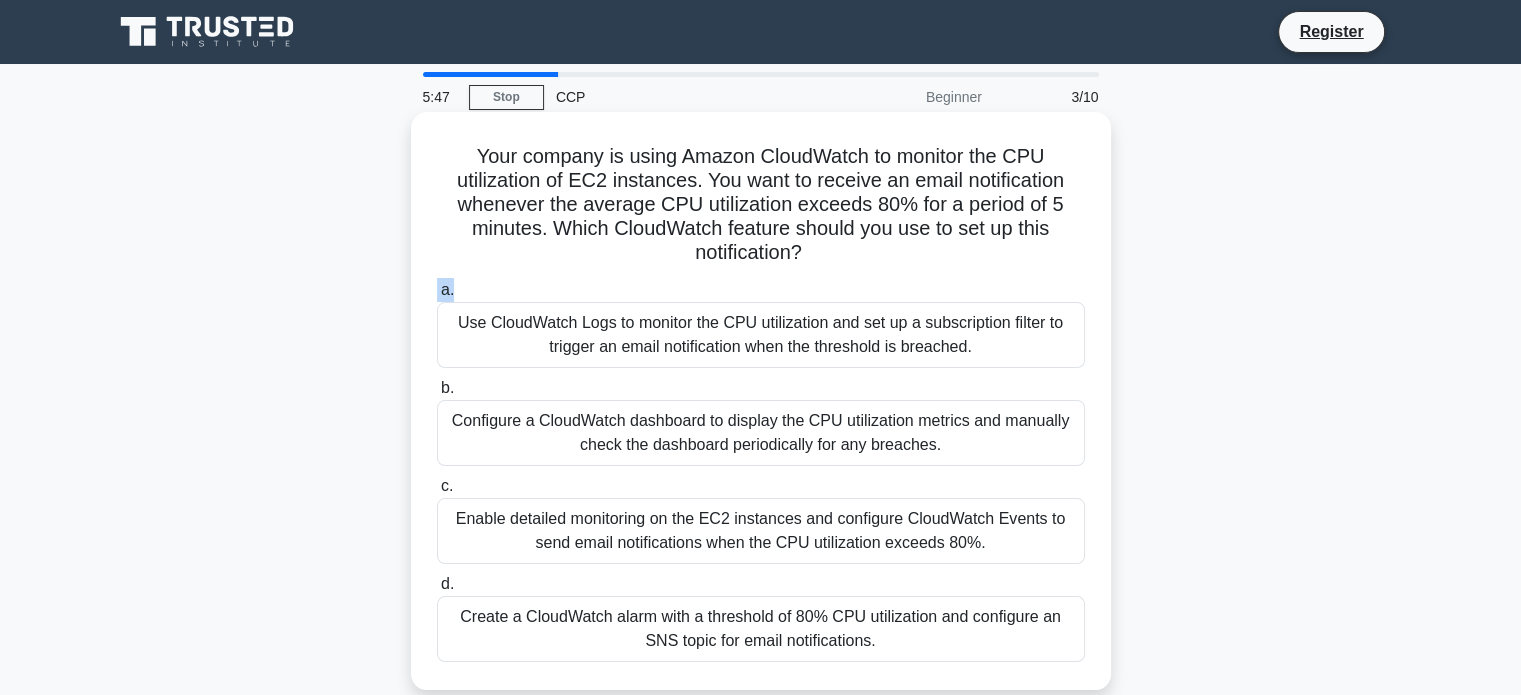 click on ".spinner_0XTQ{transform-origin:center;animation:spinner_y6GP .75s linear infinite}@keyframes spinner_y6GP{100%{transform:rotate(360deg)}}" 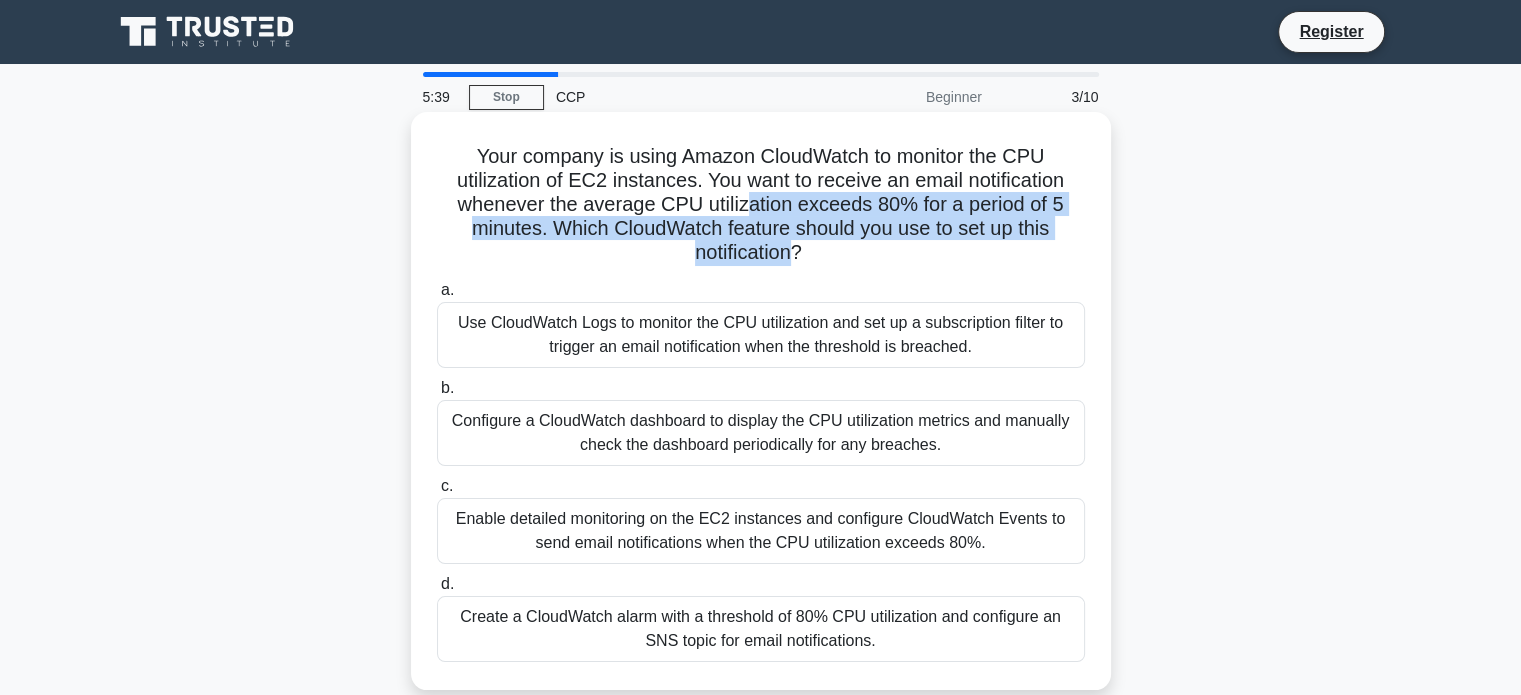 drag, startPoint x: 796, startPoint y: 250, endPoint x: 751, endPoint y: 199, distance: 68.0147 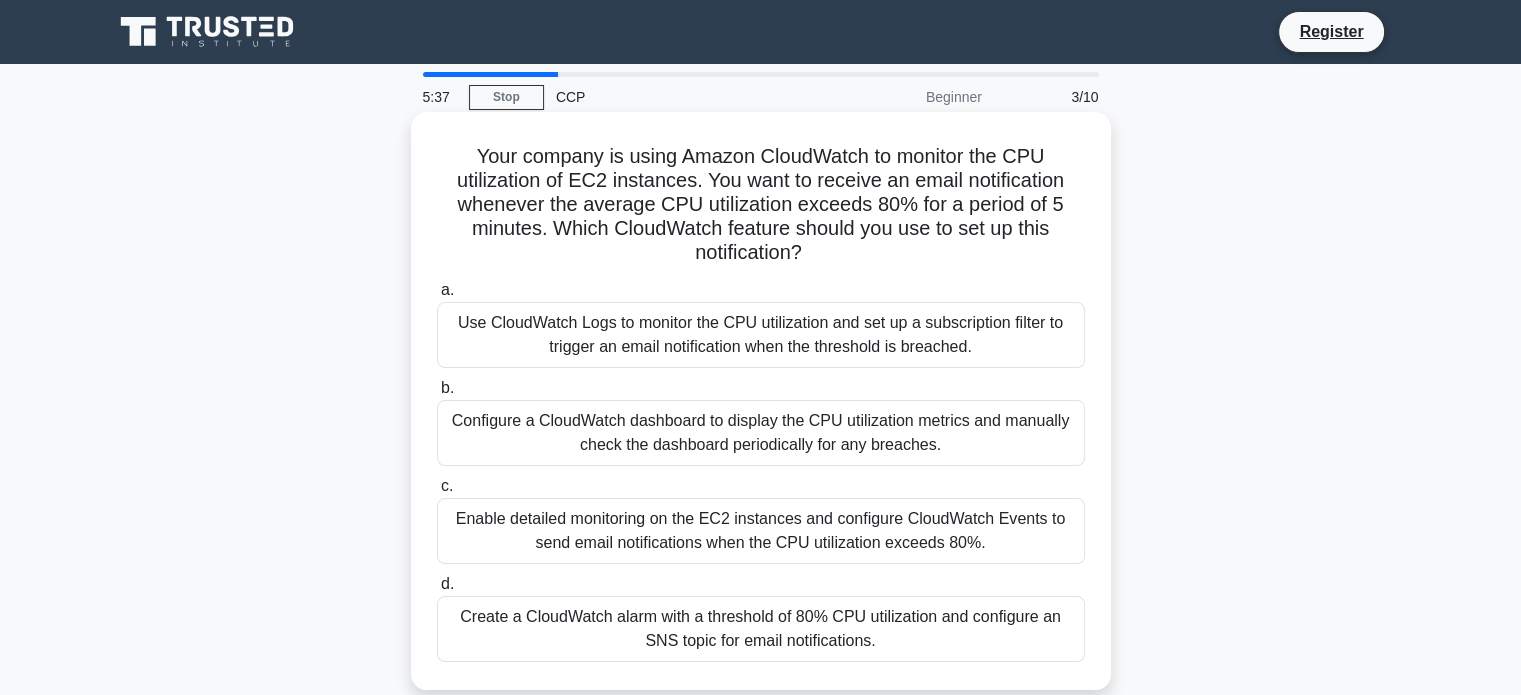 click on "a.
Use CloudWatch Logs to monitor the CPU utilization and set up a subscription filter to trigger an email notification when the threshold is breached.
b.
c. d." at bounding box center [761, 470] 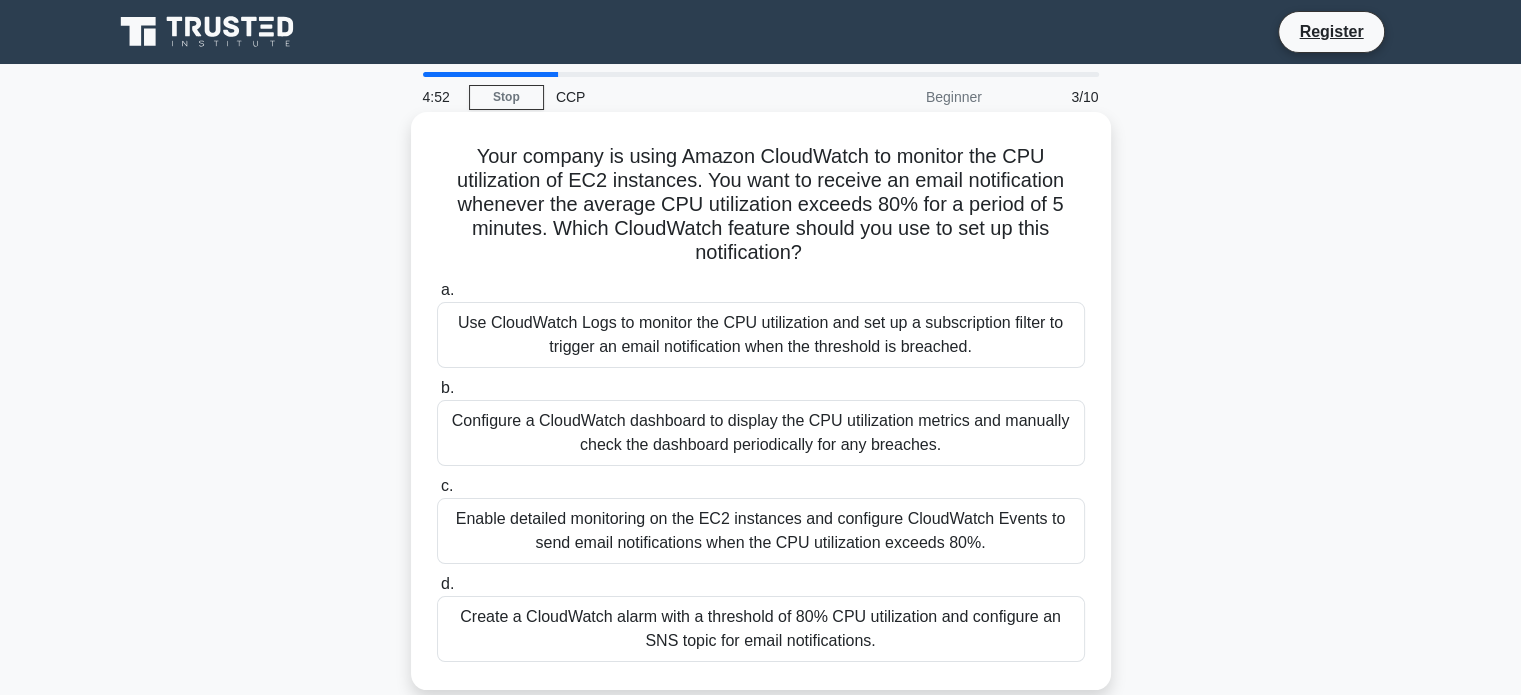 drag, startPoint x: 854, startPoint y: 255, endPoint x: 700, endPoint y: 174, distance: 174.00287 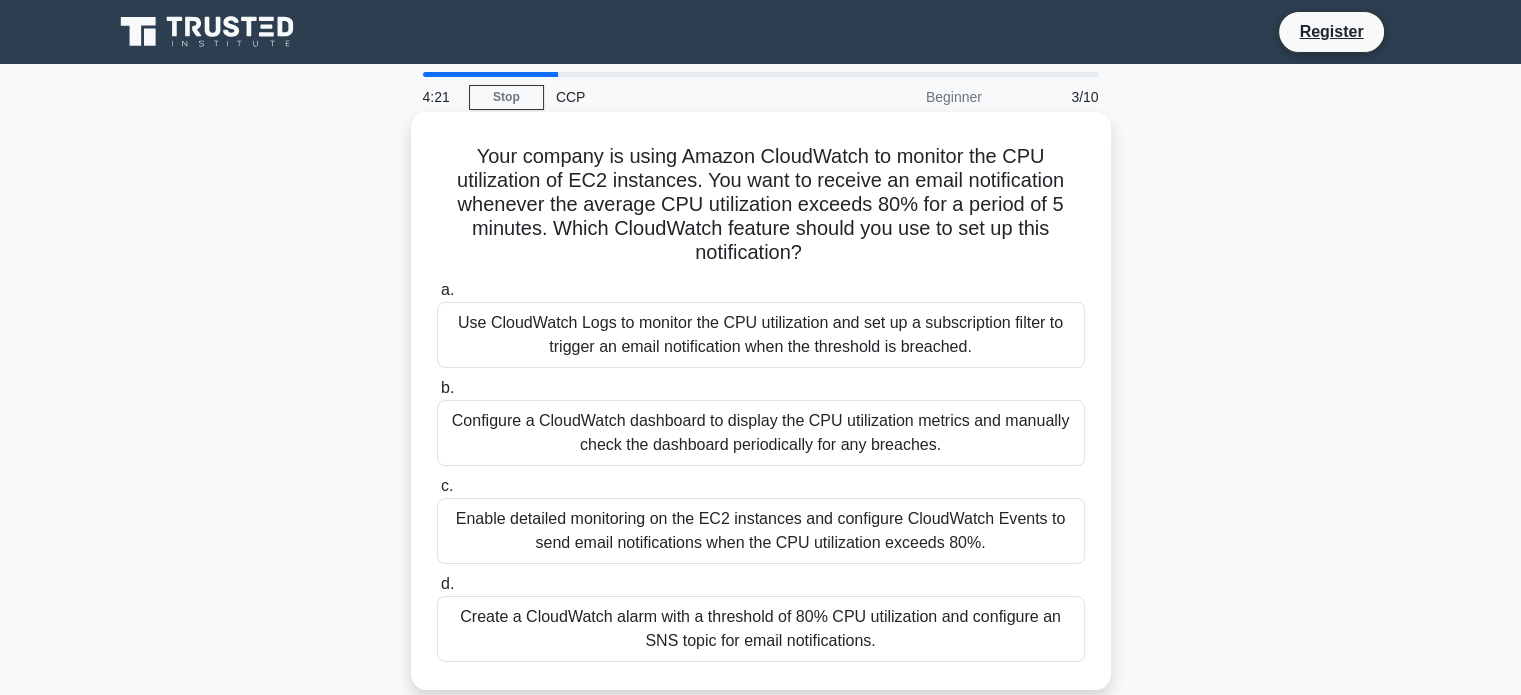 click on "Create a CloudWatch alarm with a threshold of 80% CPU utilization and configure an SNS topic for email notifications." at bounding box center (761, 629) 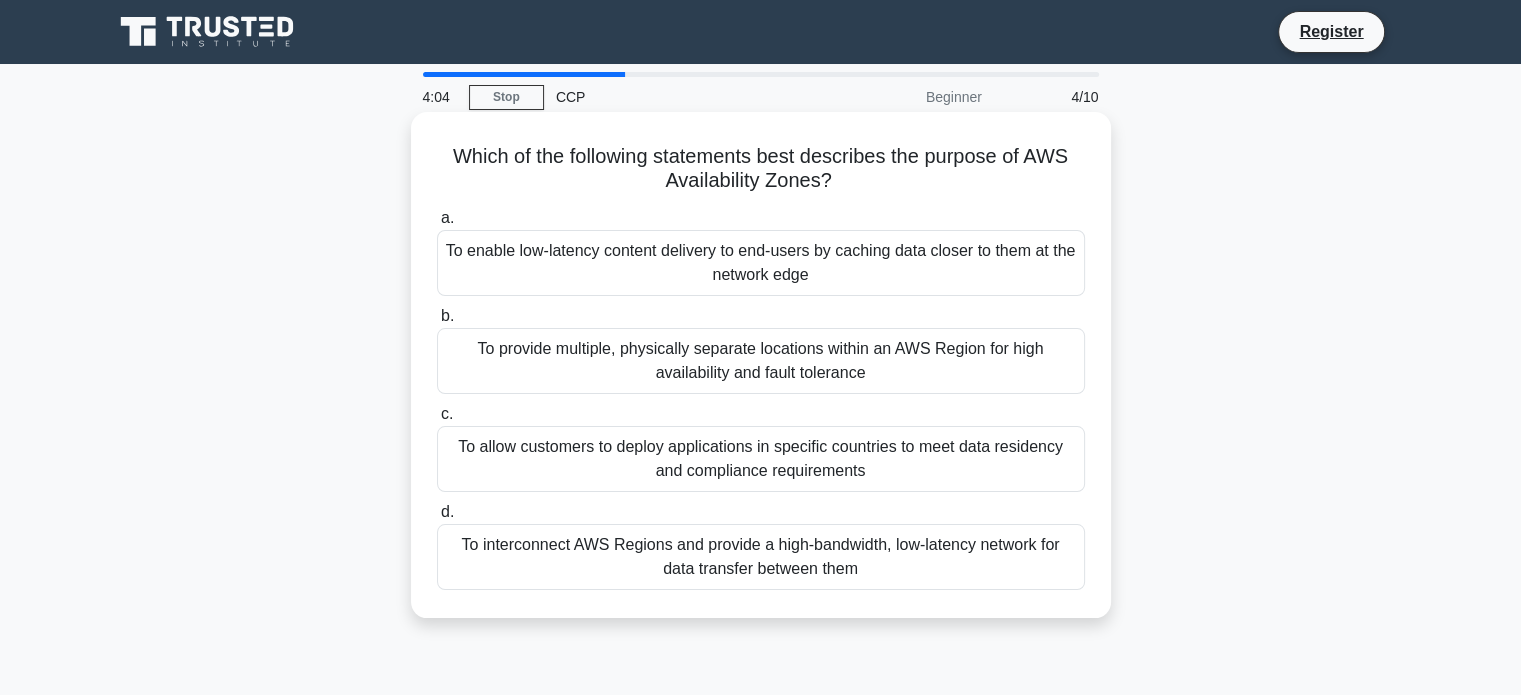 click on "To provide multiple, physically separate locations within an AWS Region for high availability and fault tolerance" at bounding box center [761, 361] 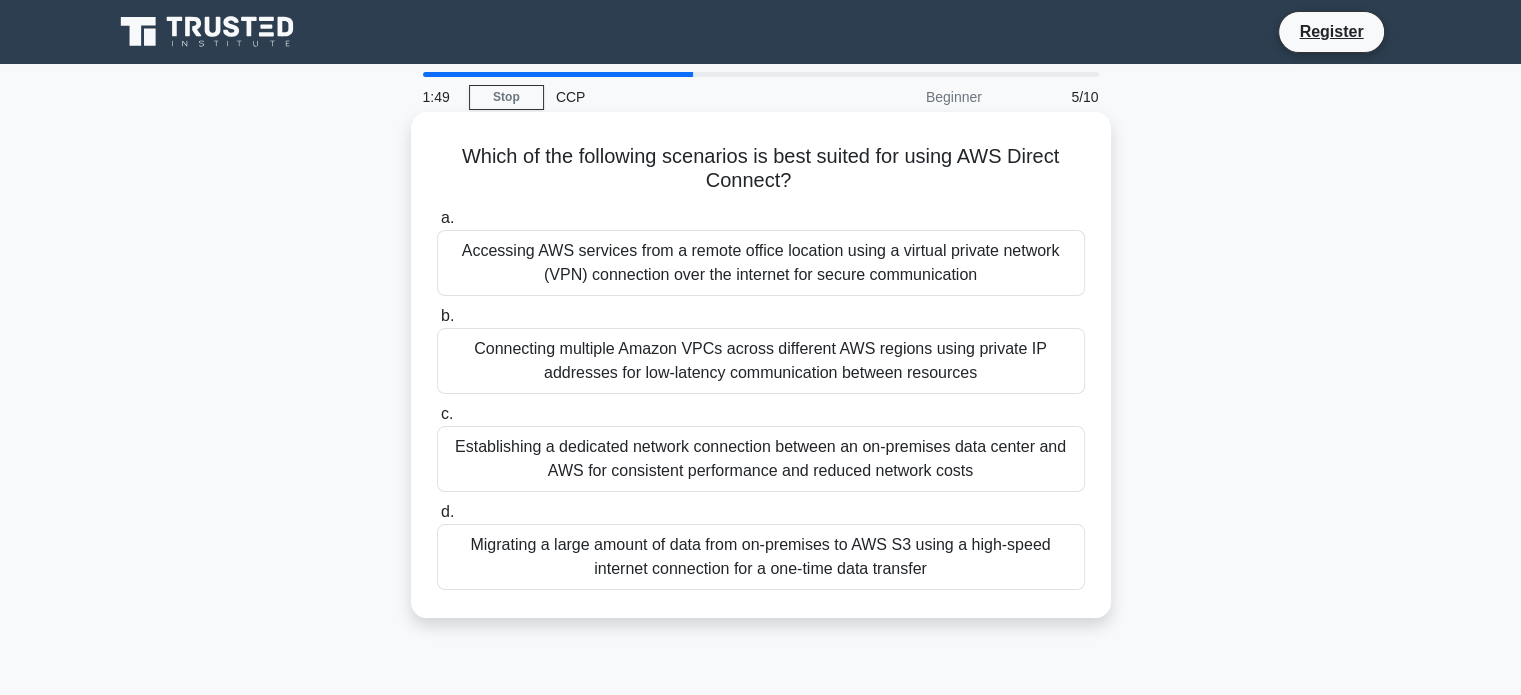 click on "Connecting multiple Amazon VPCs across different AWS regions using private IP addresses for low-latency communication between resources" at bounding box center (761, 361) 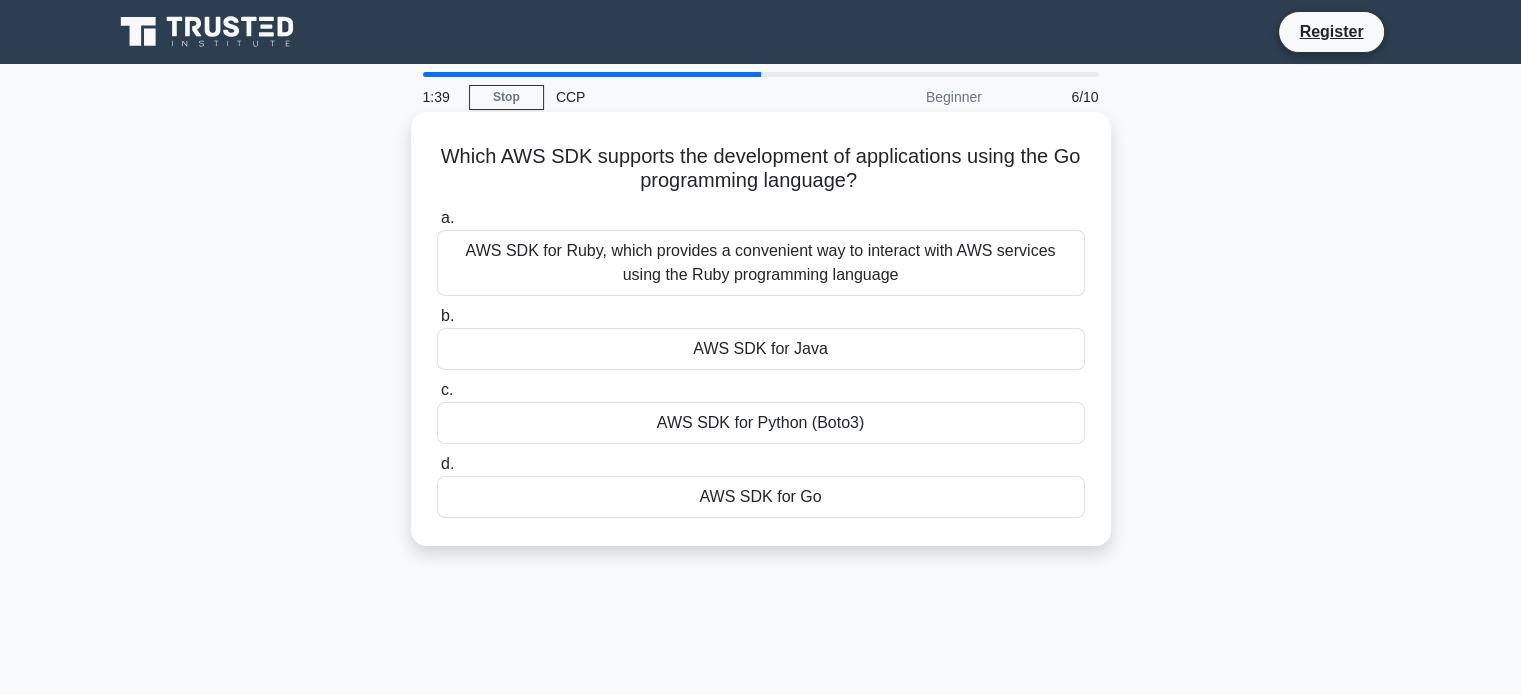 click on "AWS SDK for Go" at bounding box center [761, 497] 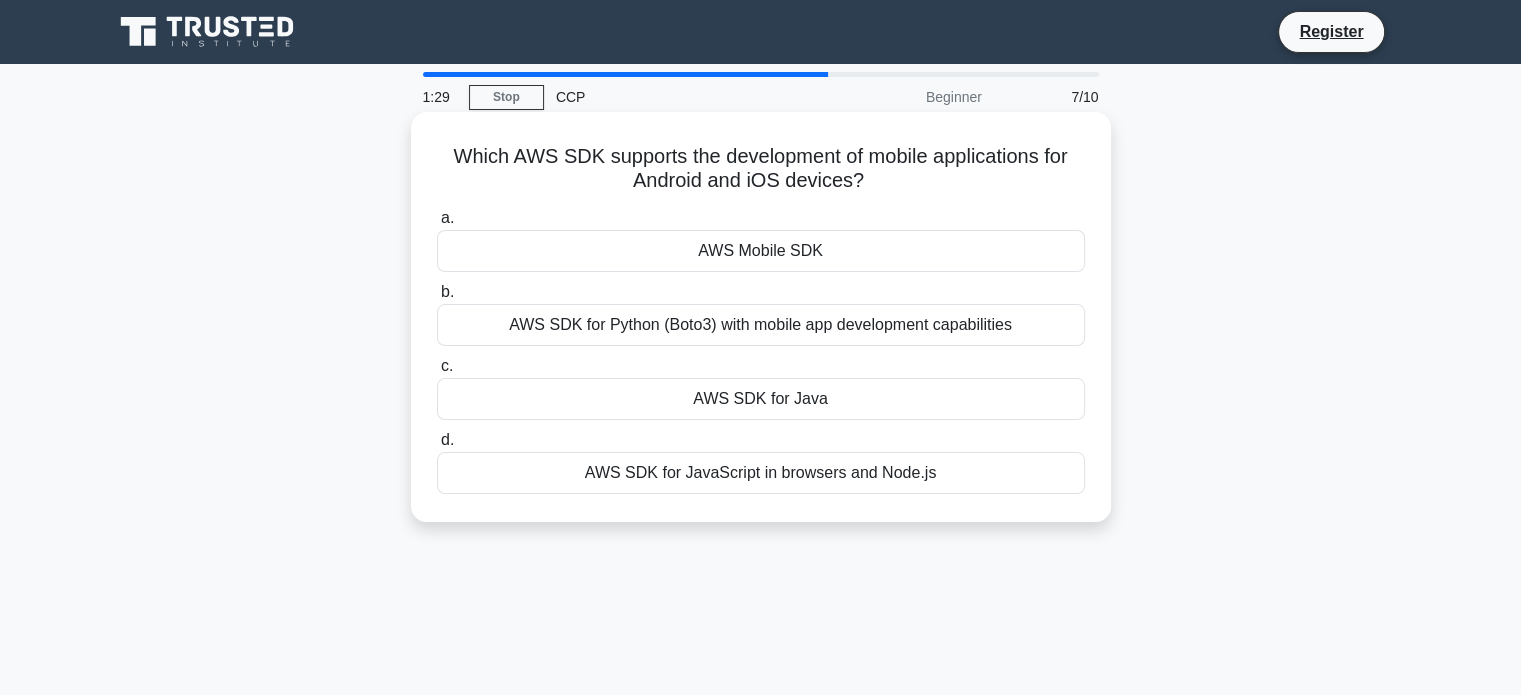 click on "AWS SDK for Java" at bounding box center (761, 399) 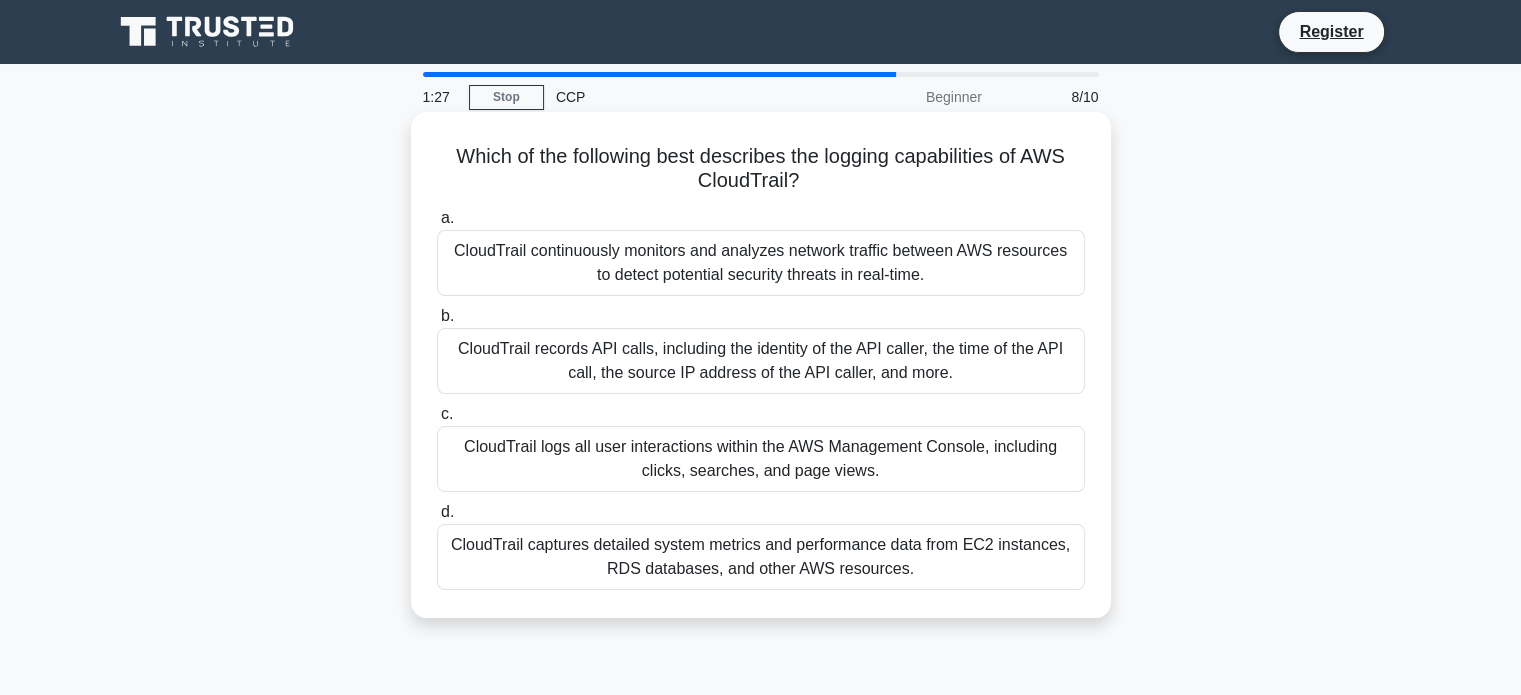 click on "CloudTrail continuously monitors and analyzes network traffic between AWS resources to detect potential security threats in real-time." at bounding box center [761, 263] 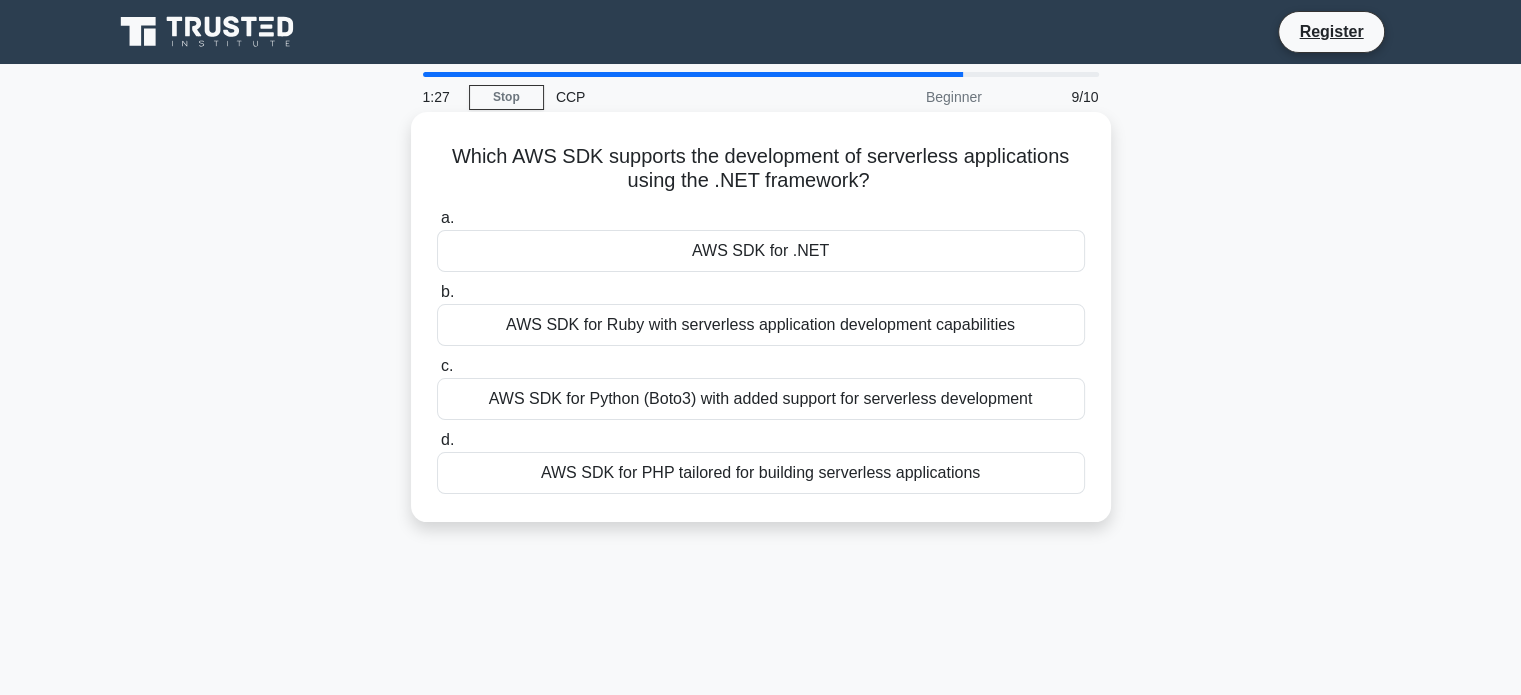 click on "AWS SDK for Ruby with serverless application development capabilities" at bounding box center (761, 325) 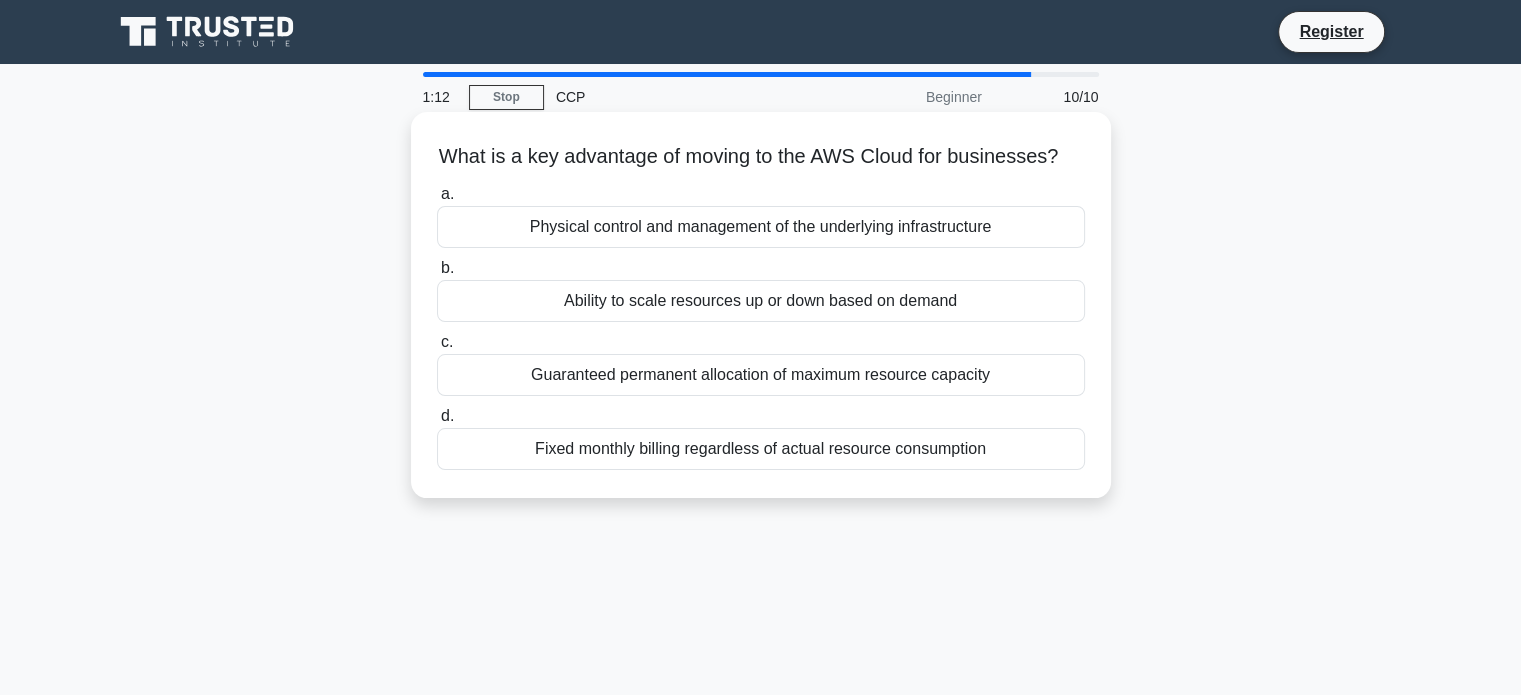click on "Ability to scale resources up or down based on demand" at bounding box center [761, 301] 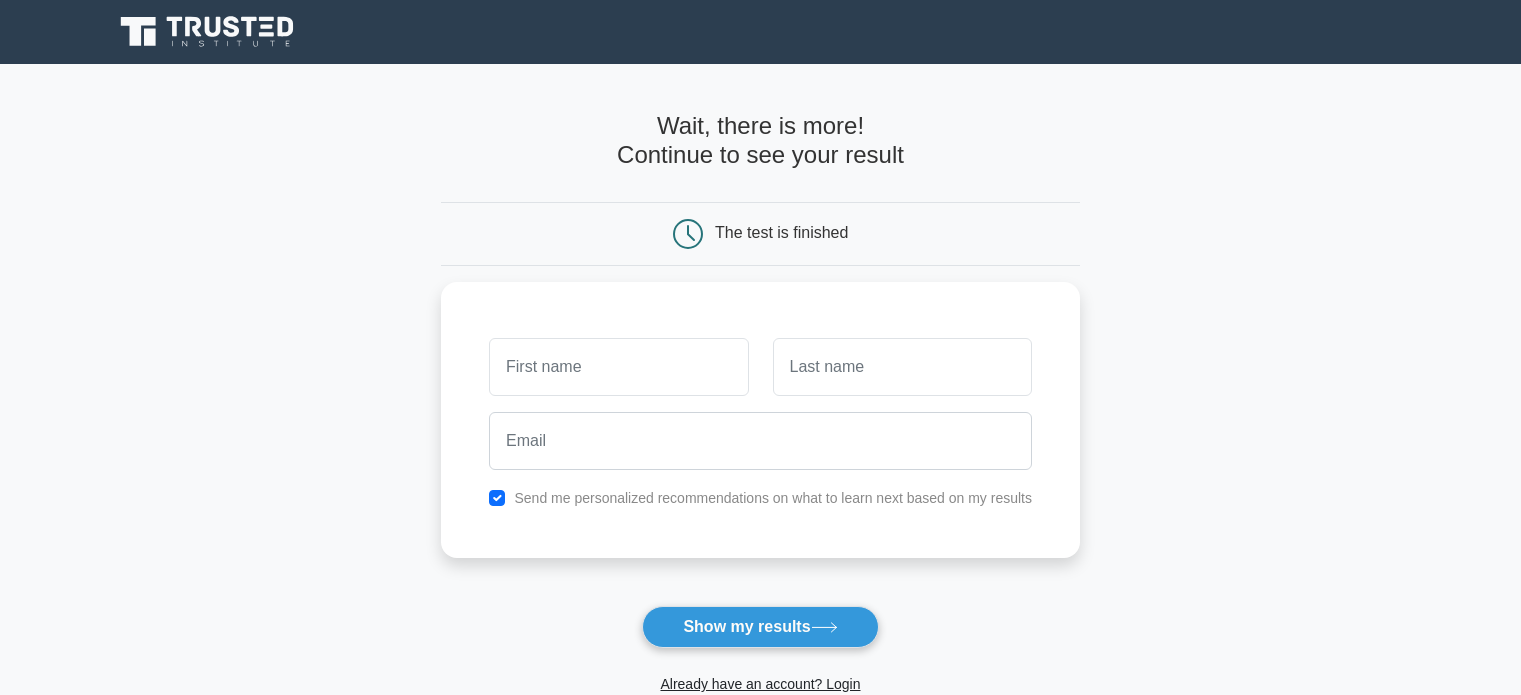 scroll, scrollTop: 0, scrollLeft: 0, axis: both 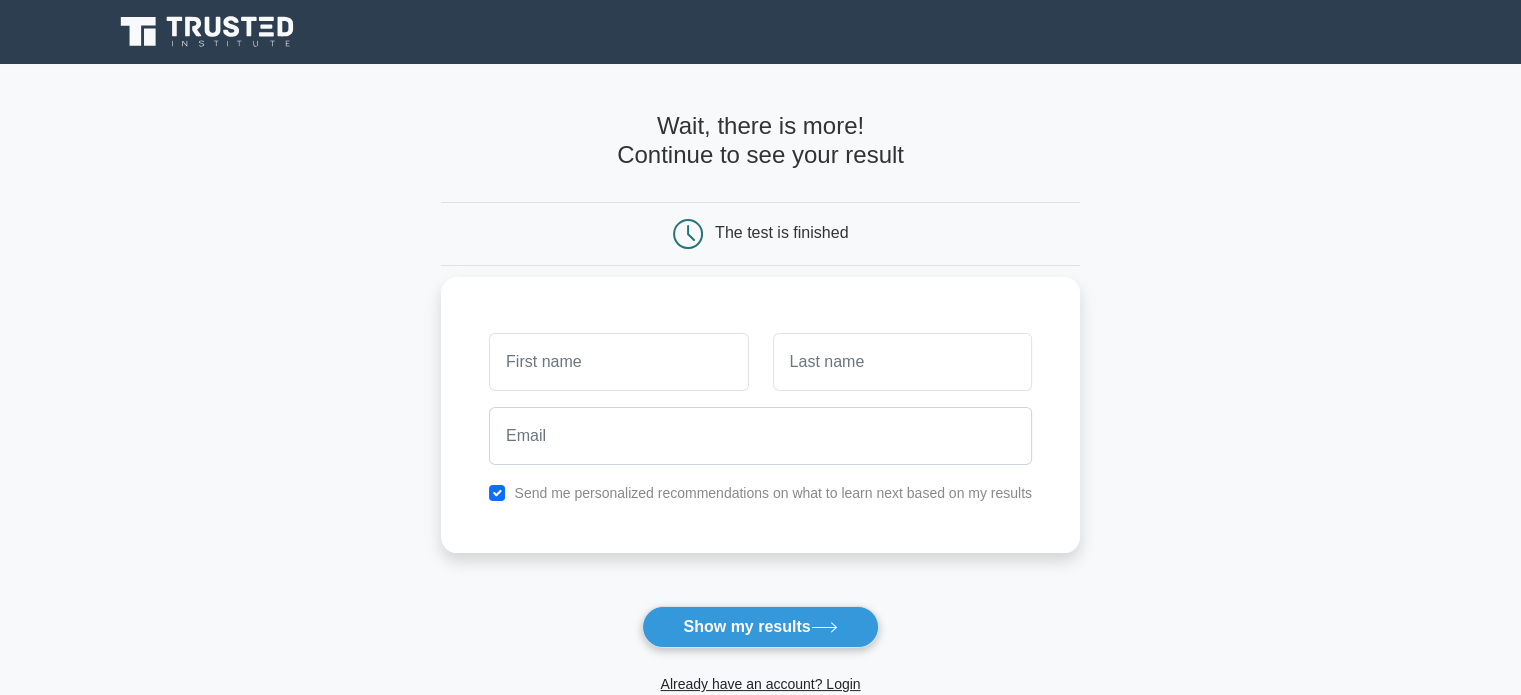 click on "Send me personalized recommendations on what to learn next based on my results" at bounding box center [773, 493] 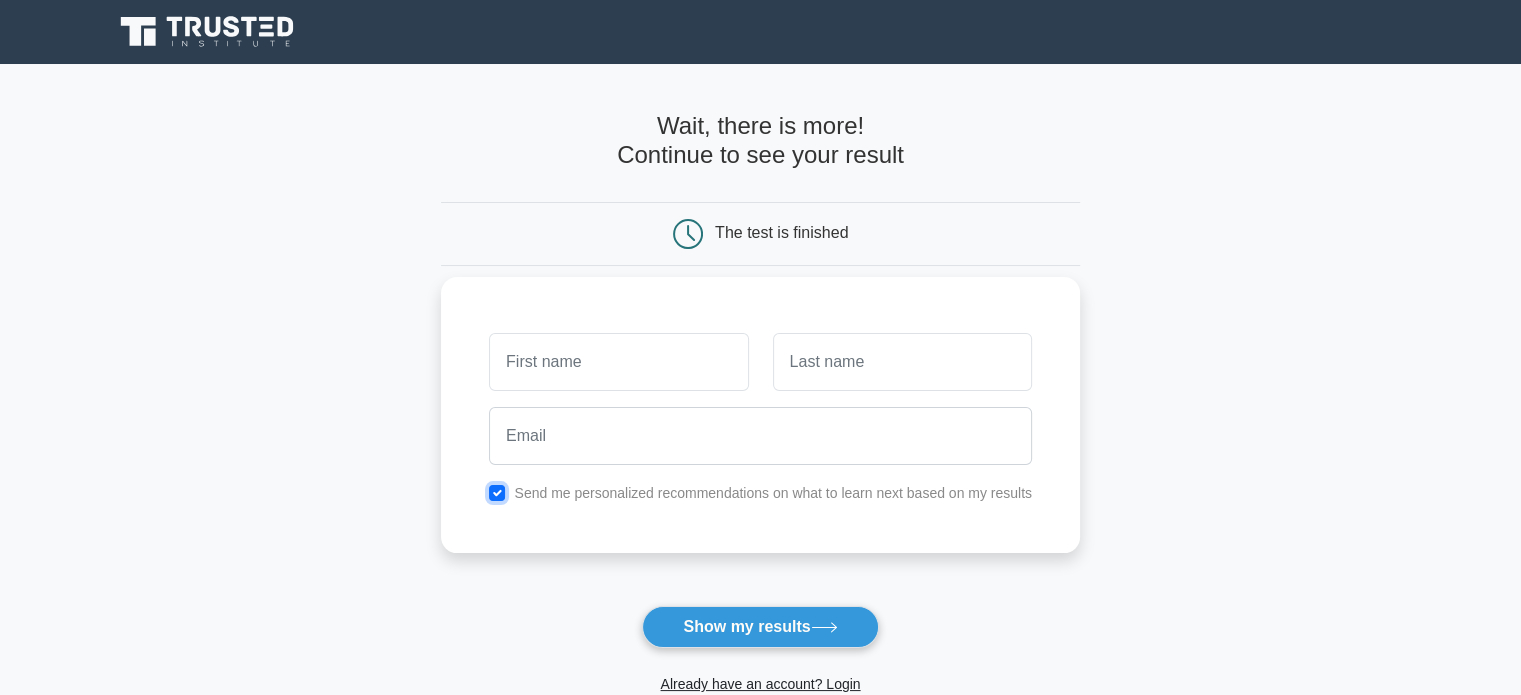 click at bounding box center (497, 493) 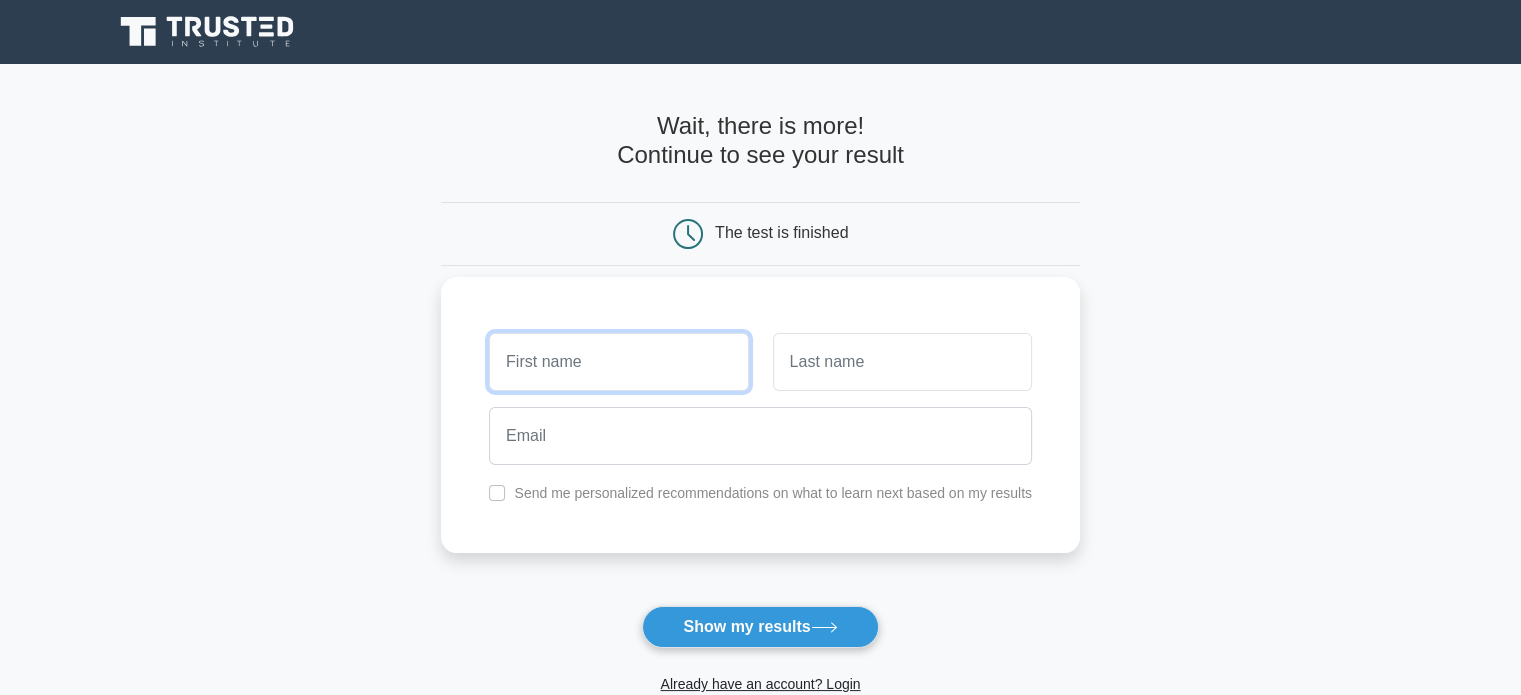 click at bounding box center (618, 362) 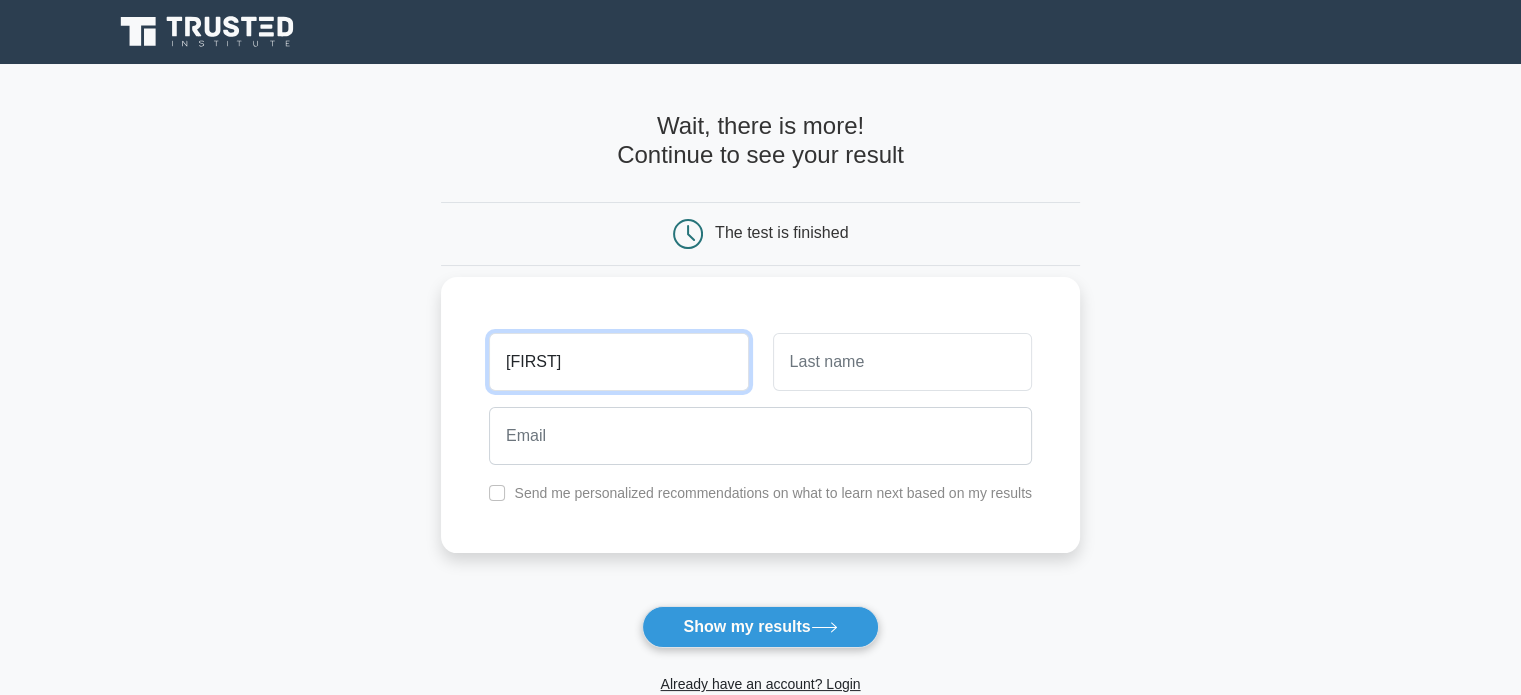 type on "Akshay" 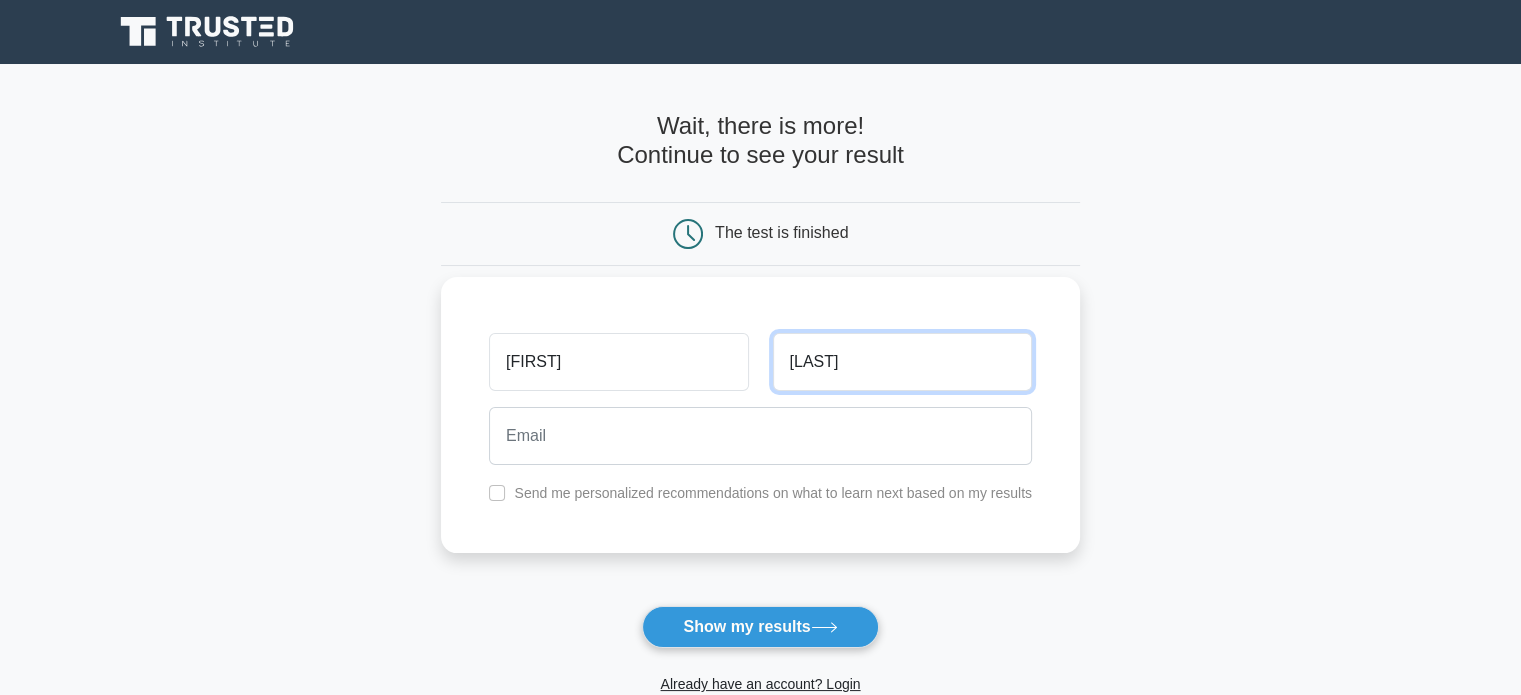 type on "Garg" 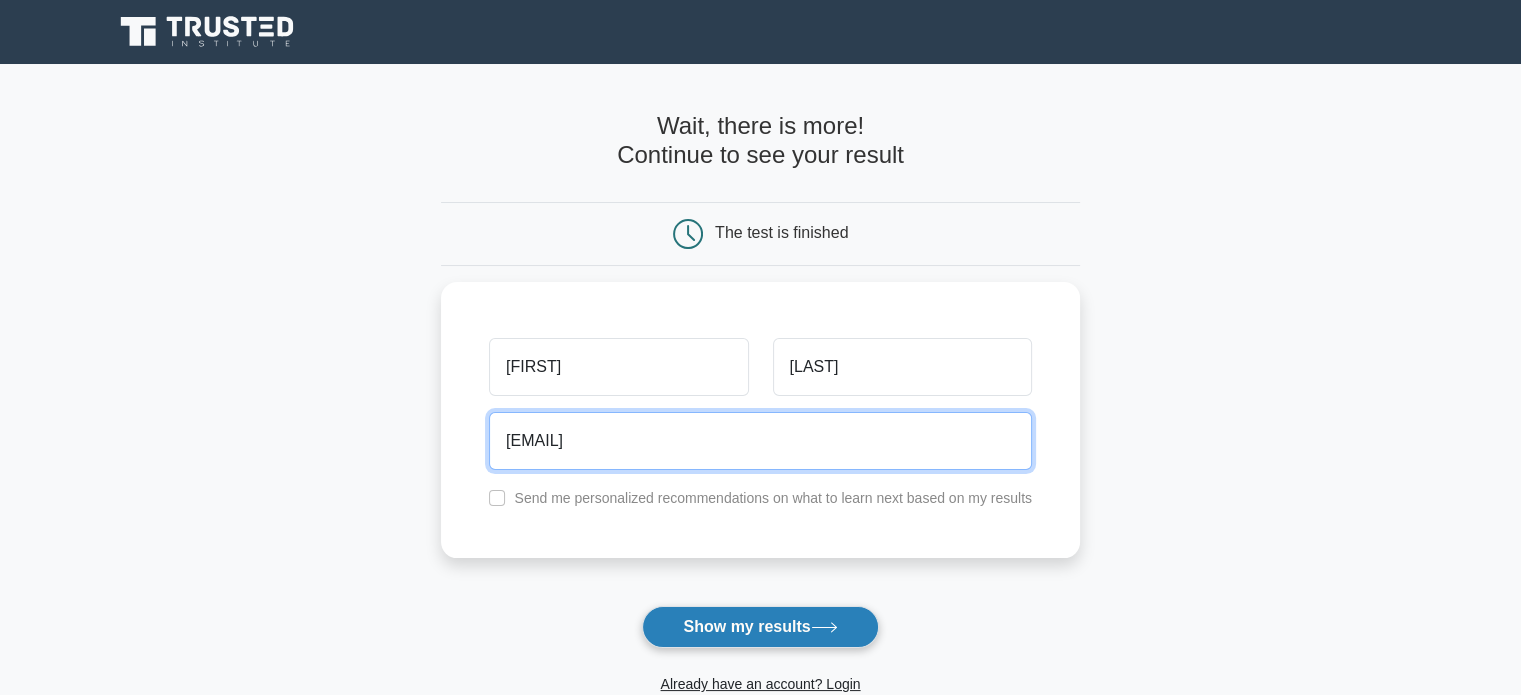 type on "aa@gmail.com" 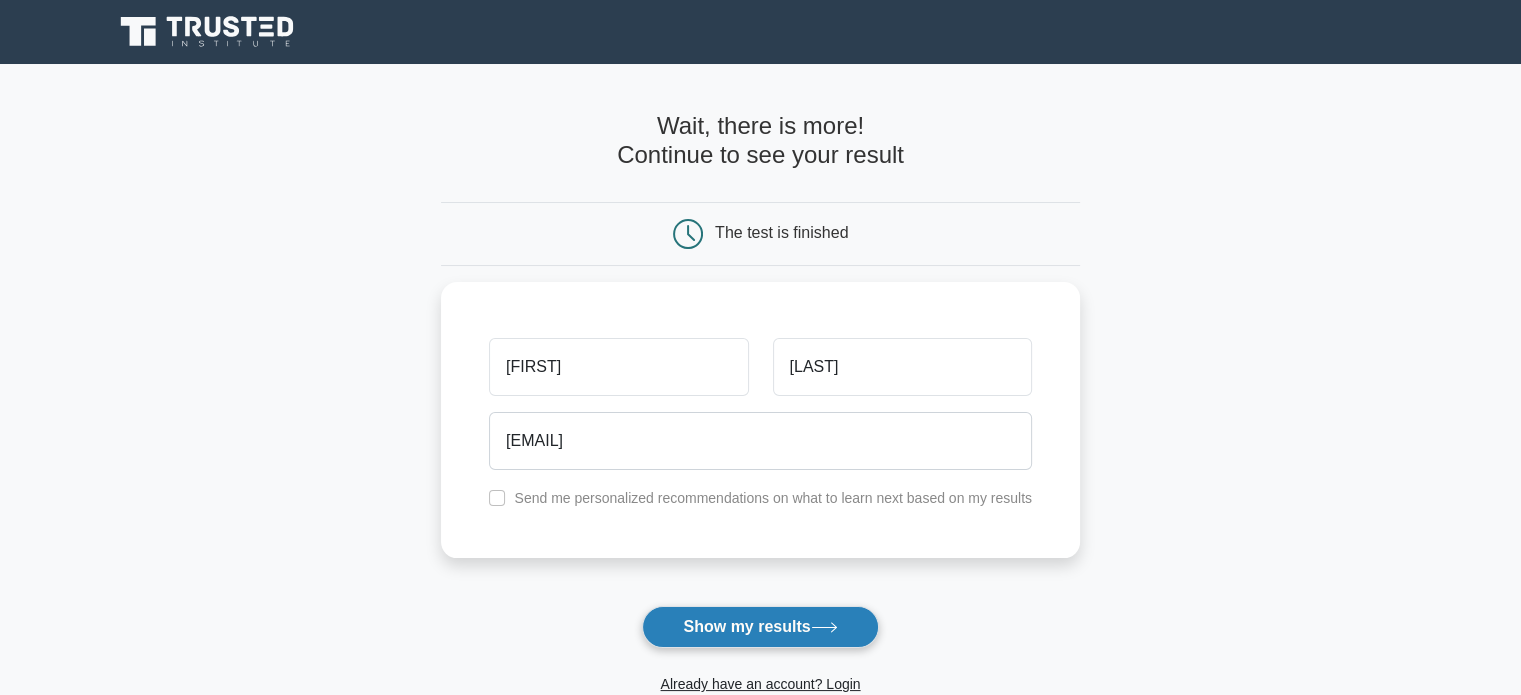 click on "Show my results" at bounding box center (760, 627) 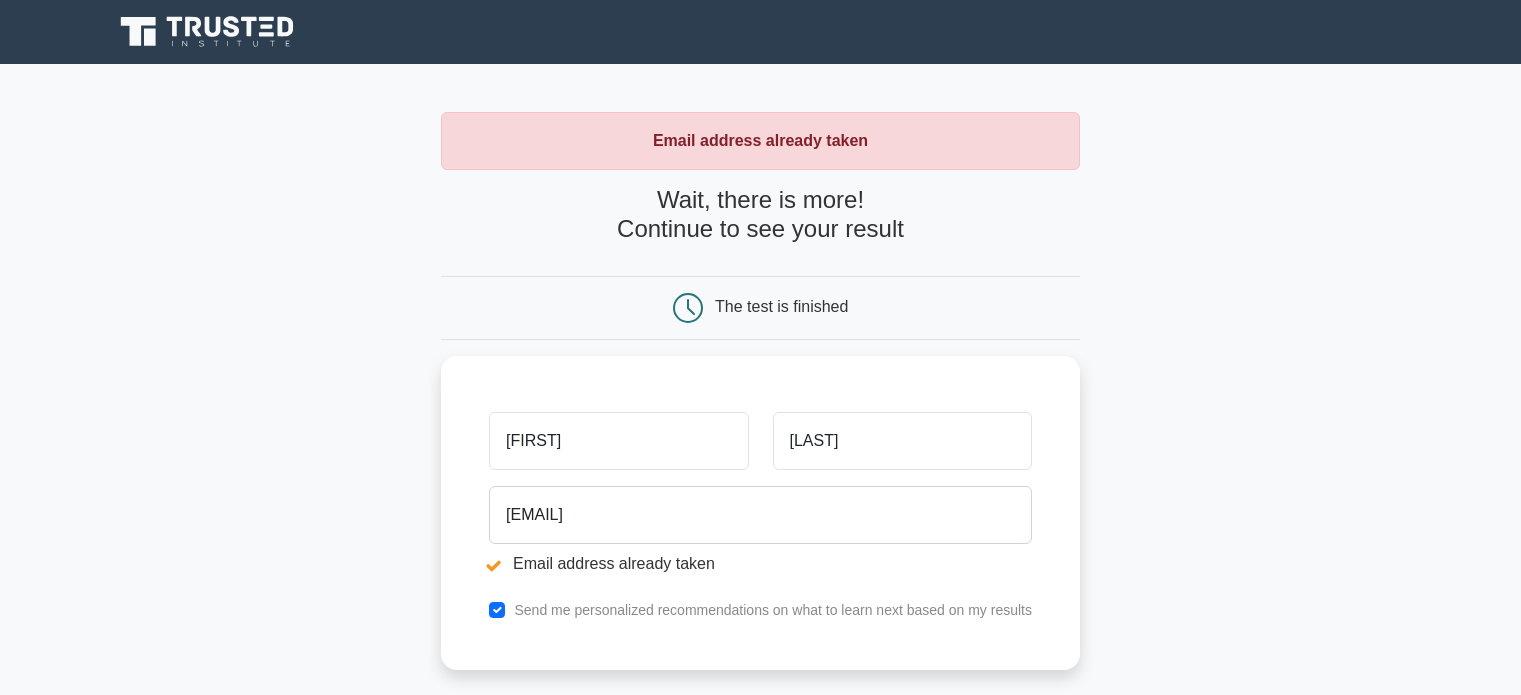 scroll, scrollTop: 0, scrollLeft: 0, axis: both 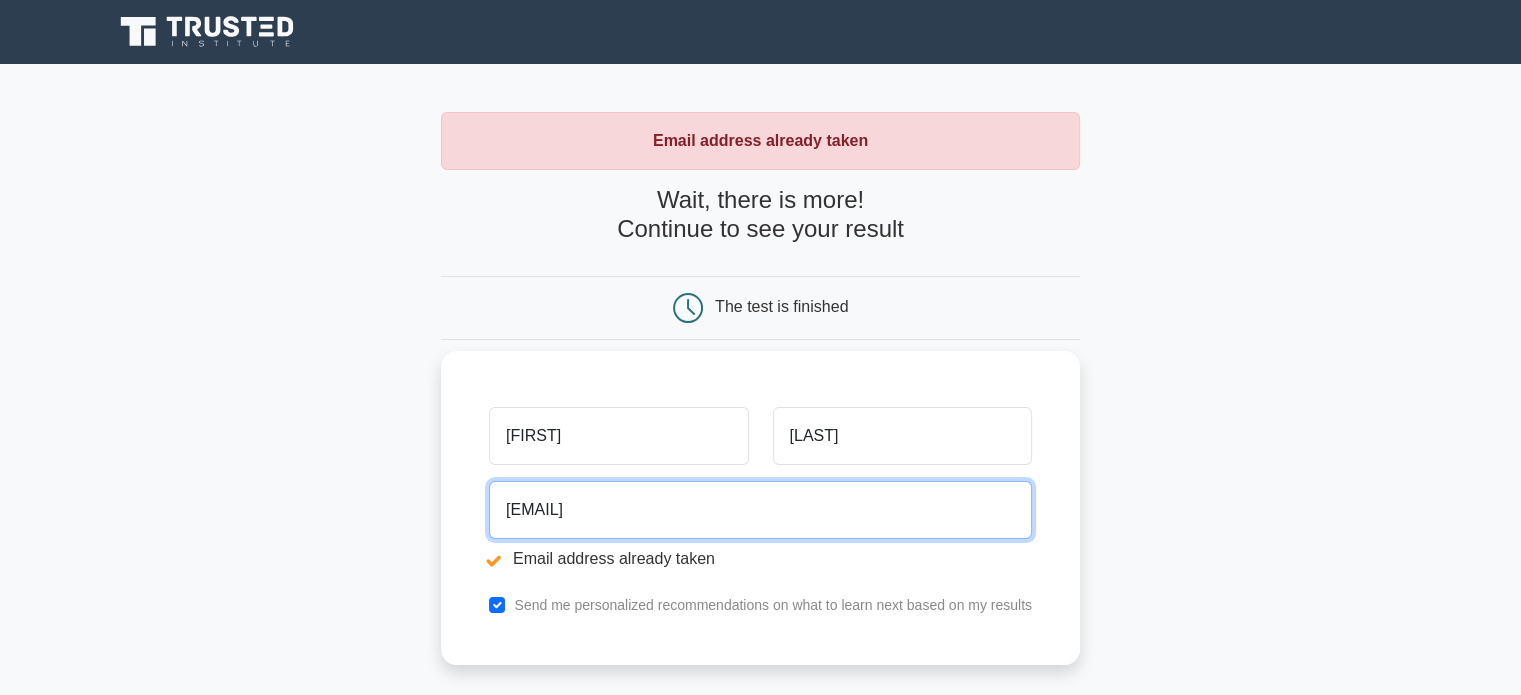 drag, startPoint x: 614, startPoint y: 518, endPoint x: 462, endPoint y: 512, distance: 152.11838 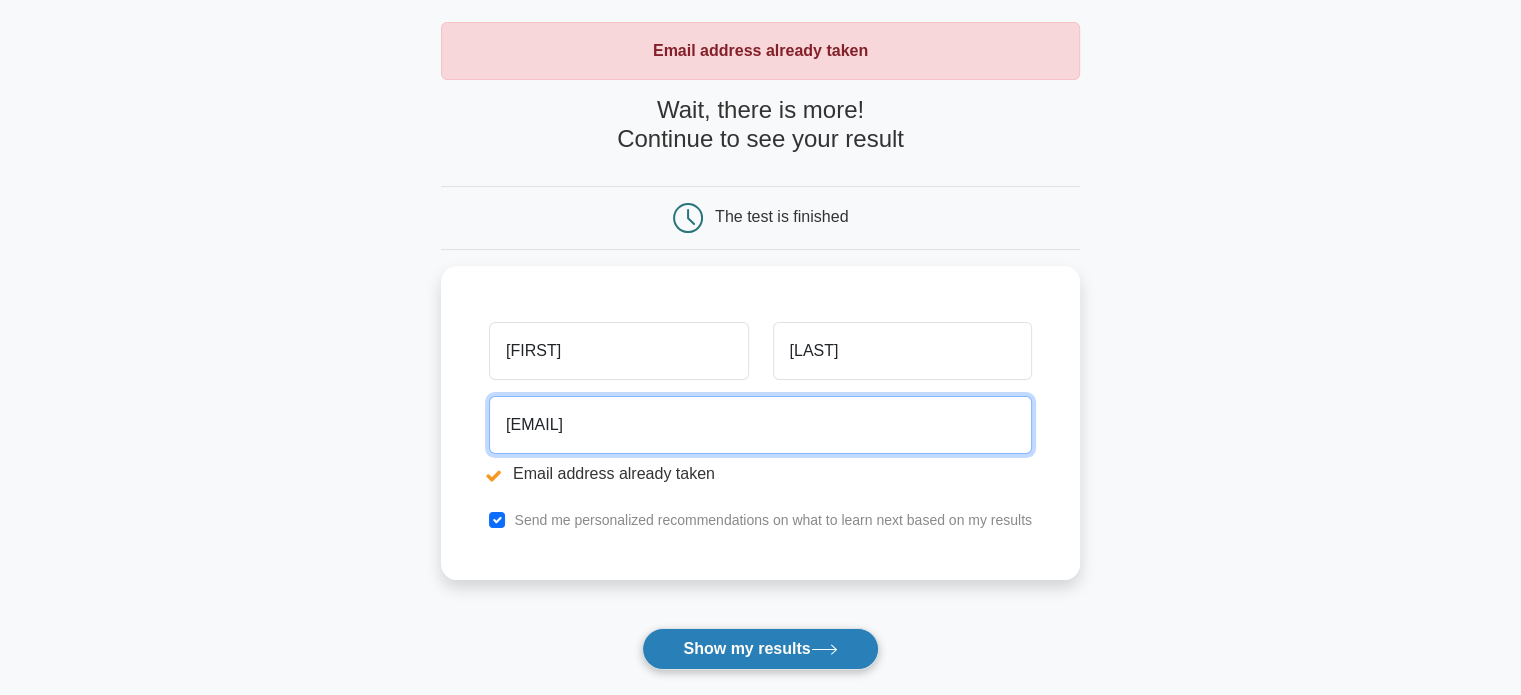 scroll, scrollTop: 200, scrollLeft: 0, axis: vertical 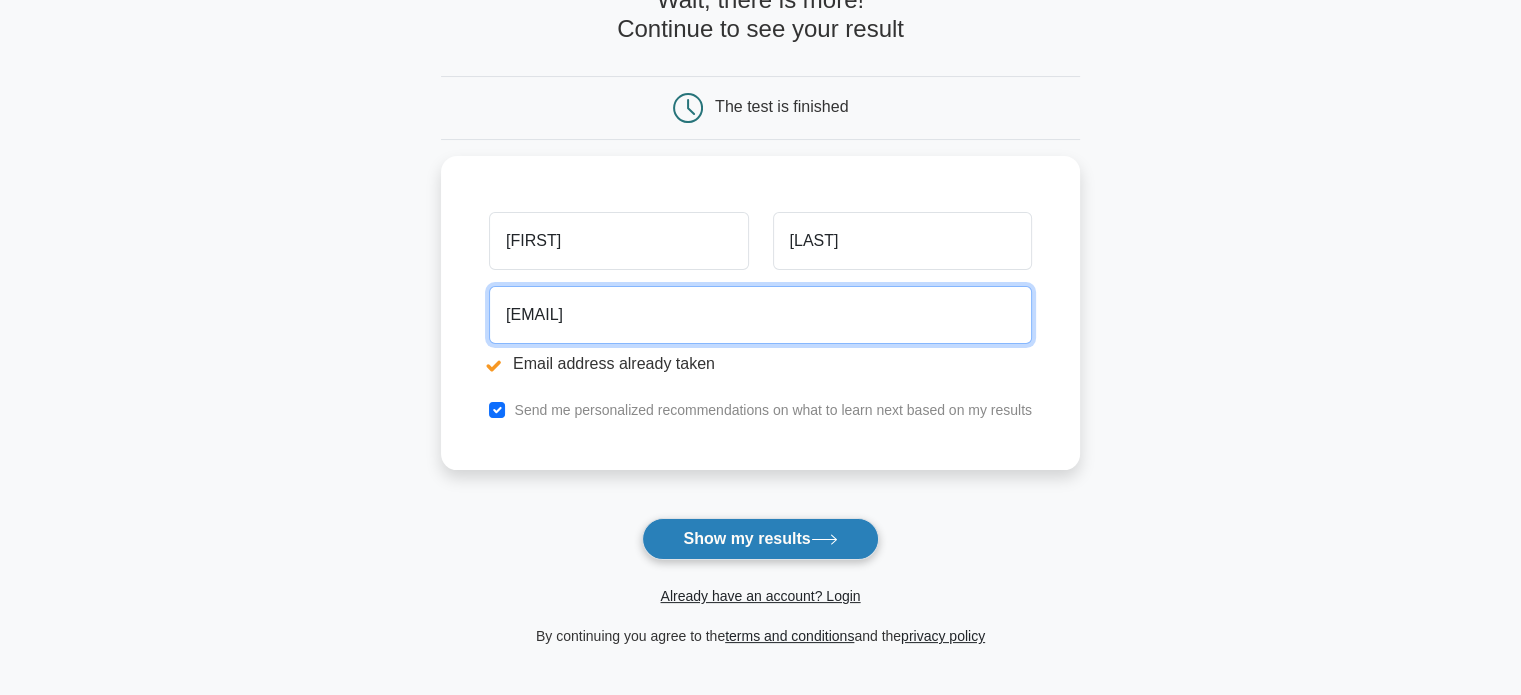 type on "rustafaspe@necub.com" 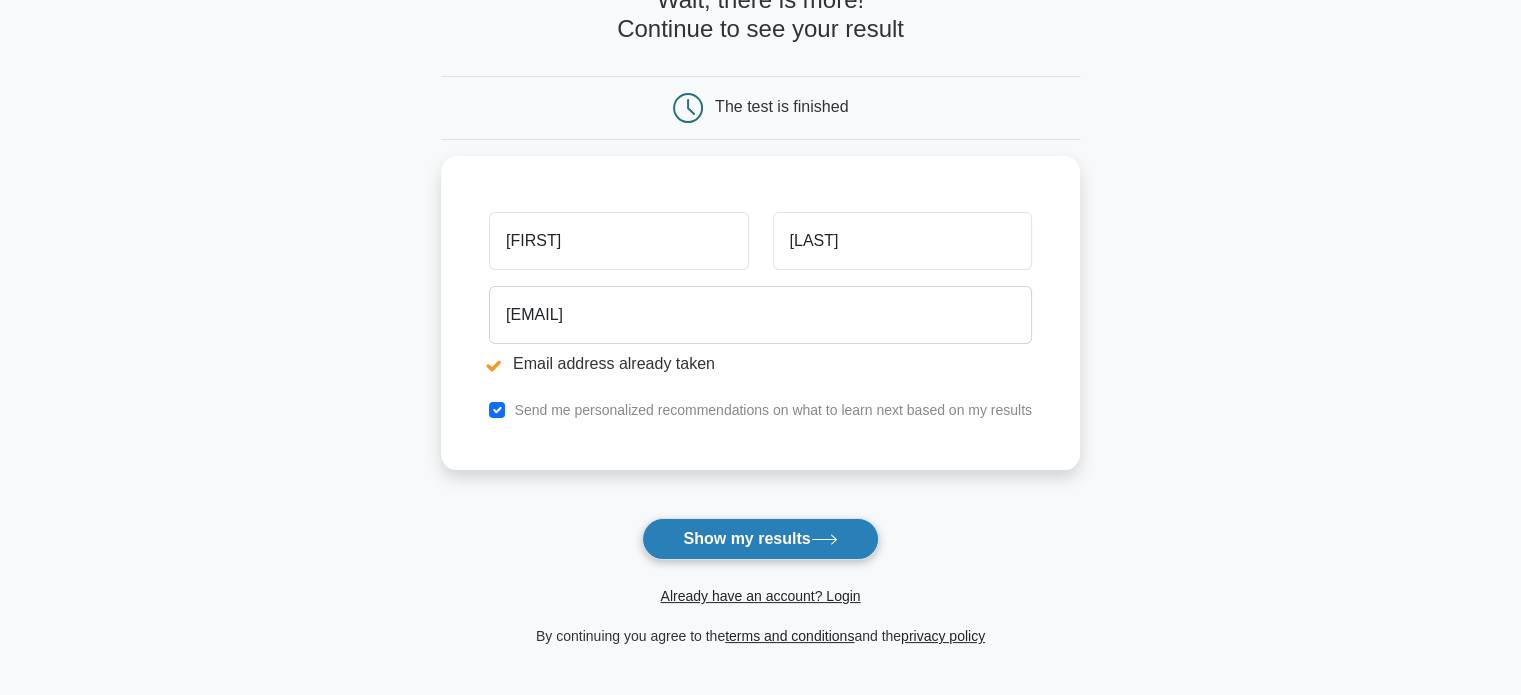 click on "Show my results" at bounding box center [760, 539] 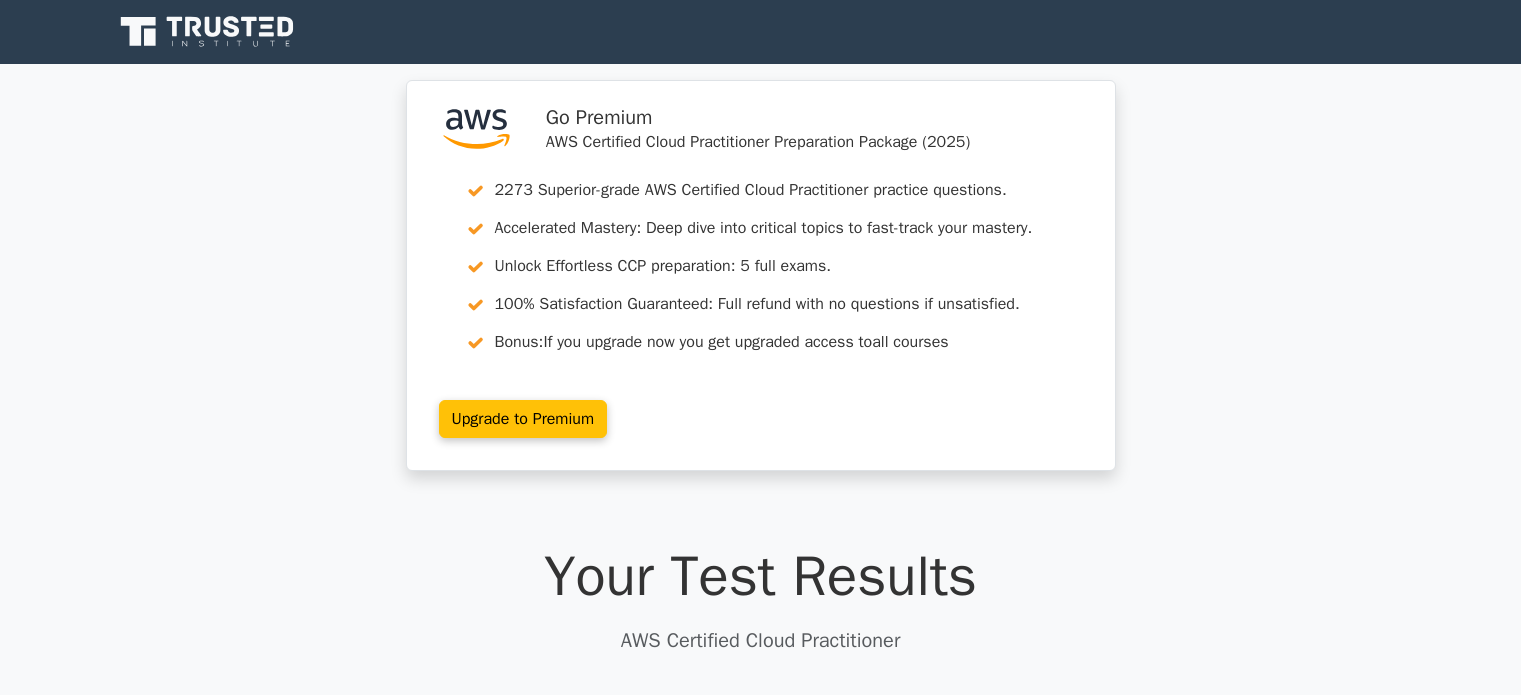 scroll, scrollTop: 0, scrollLeft: 0, axis: both 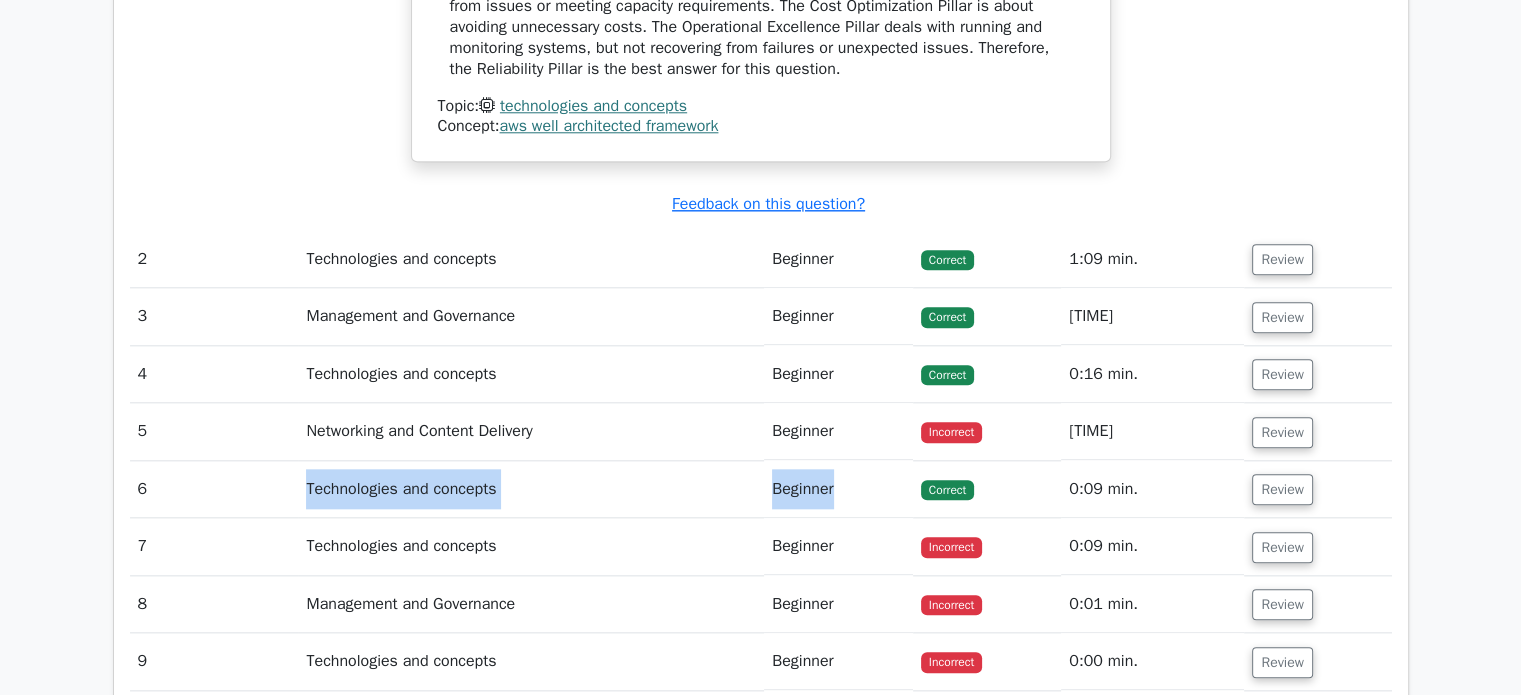 drag, startPoint x: 316, startPoint y: 504, endPoint x: 964, endPoint y: 483, distance: 648.3402 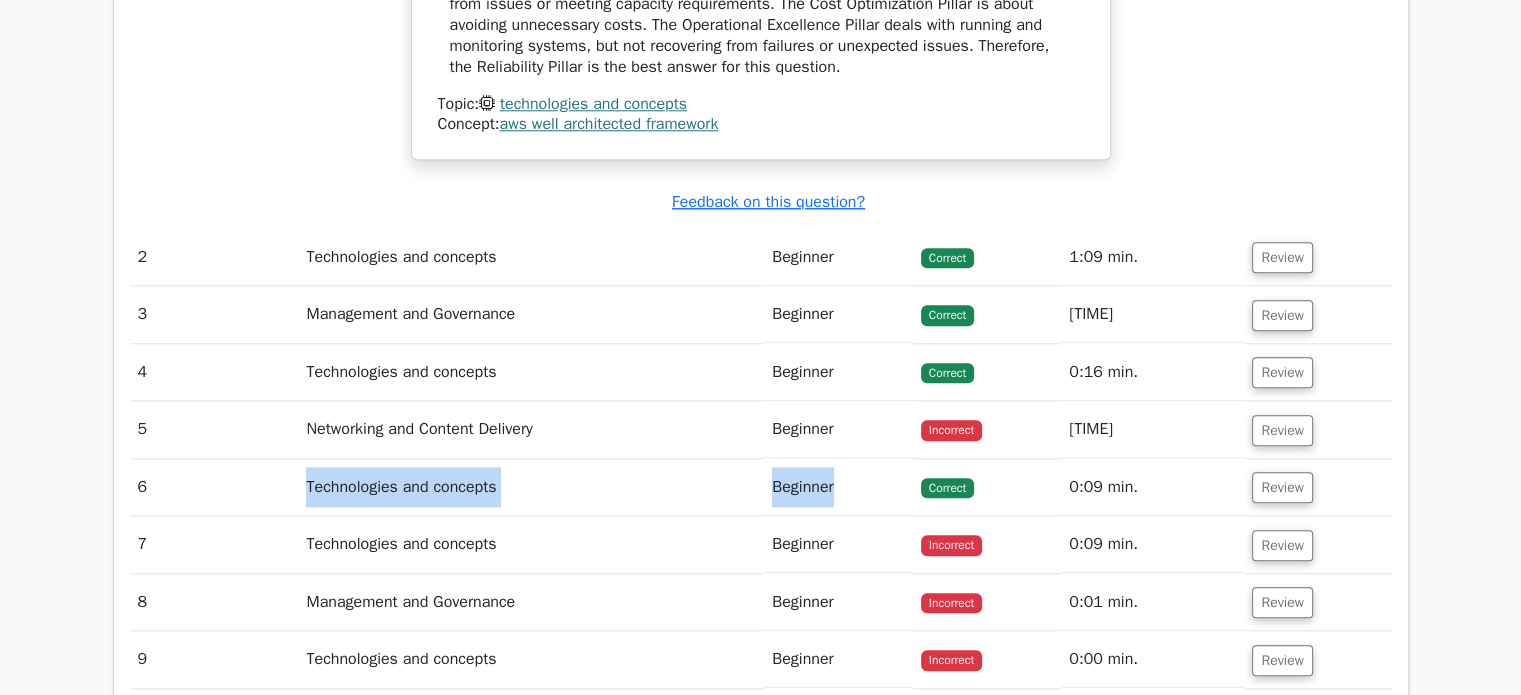 scroll, scrollTop: 2100, scrollLeft: 0, axis: vertical 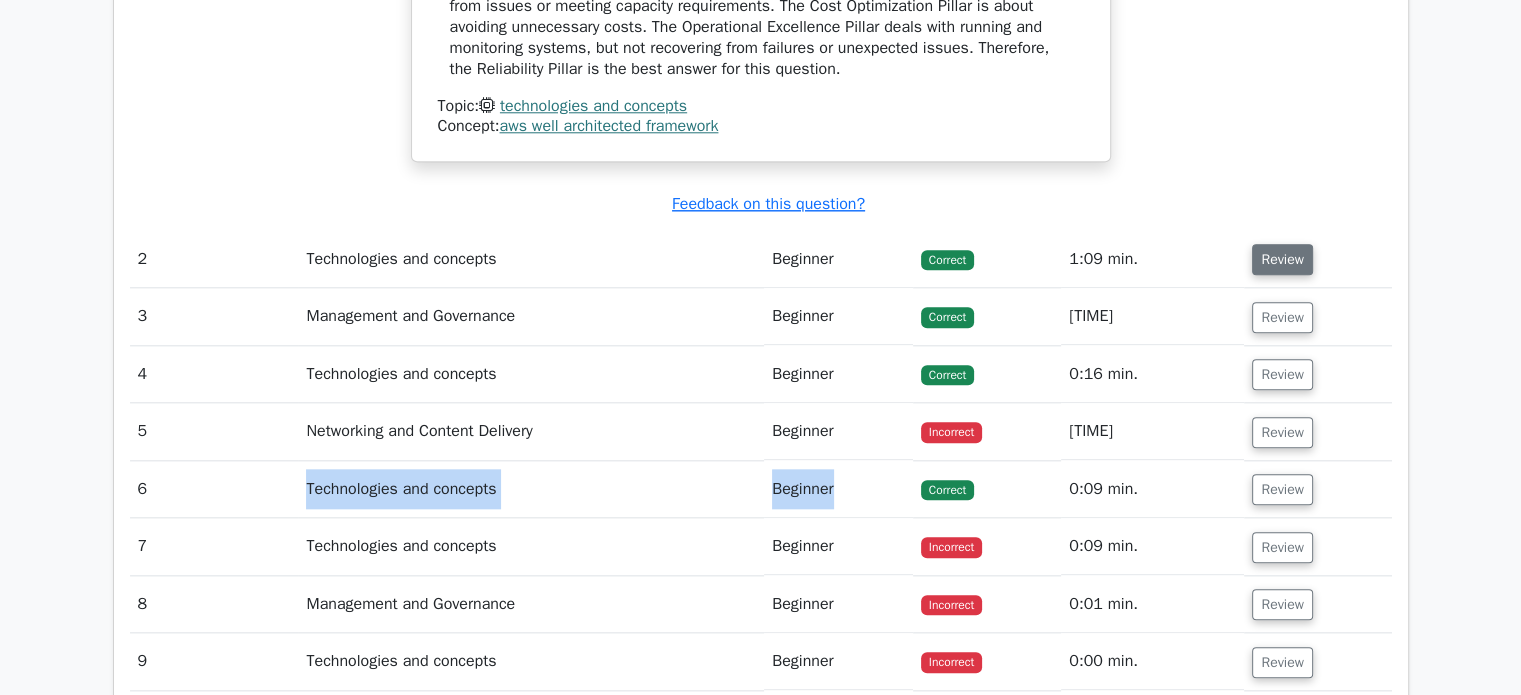 click on "Review" at bounding box center [1282, 259] 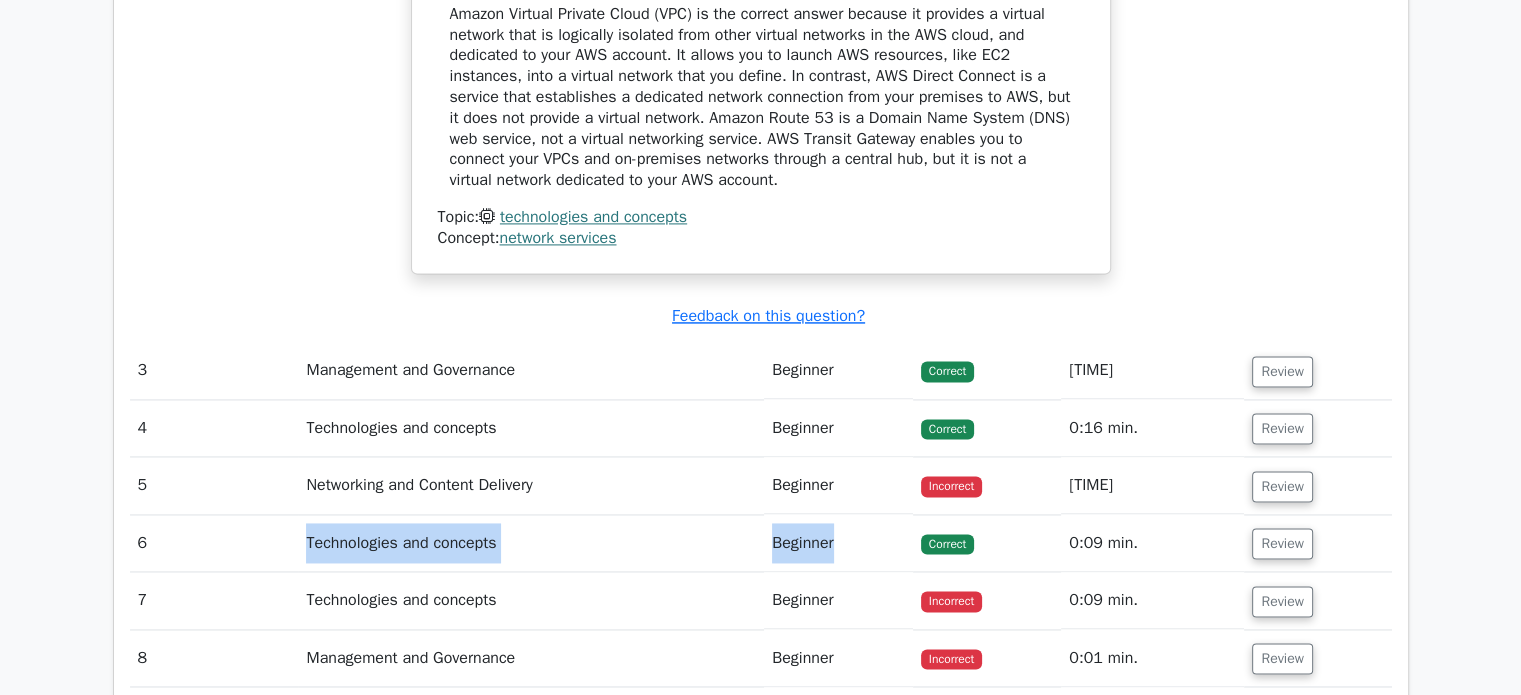 scroll, scrollTop: 3000, scrollLeft: 0, axis: vertical 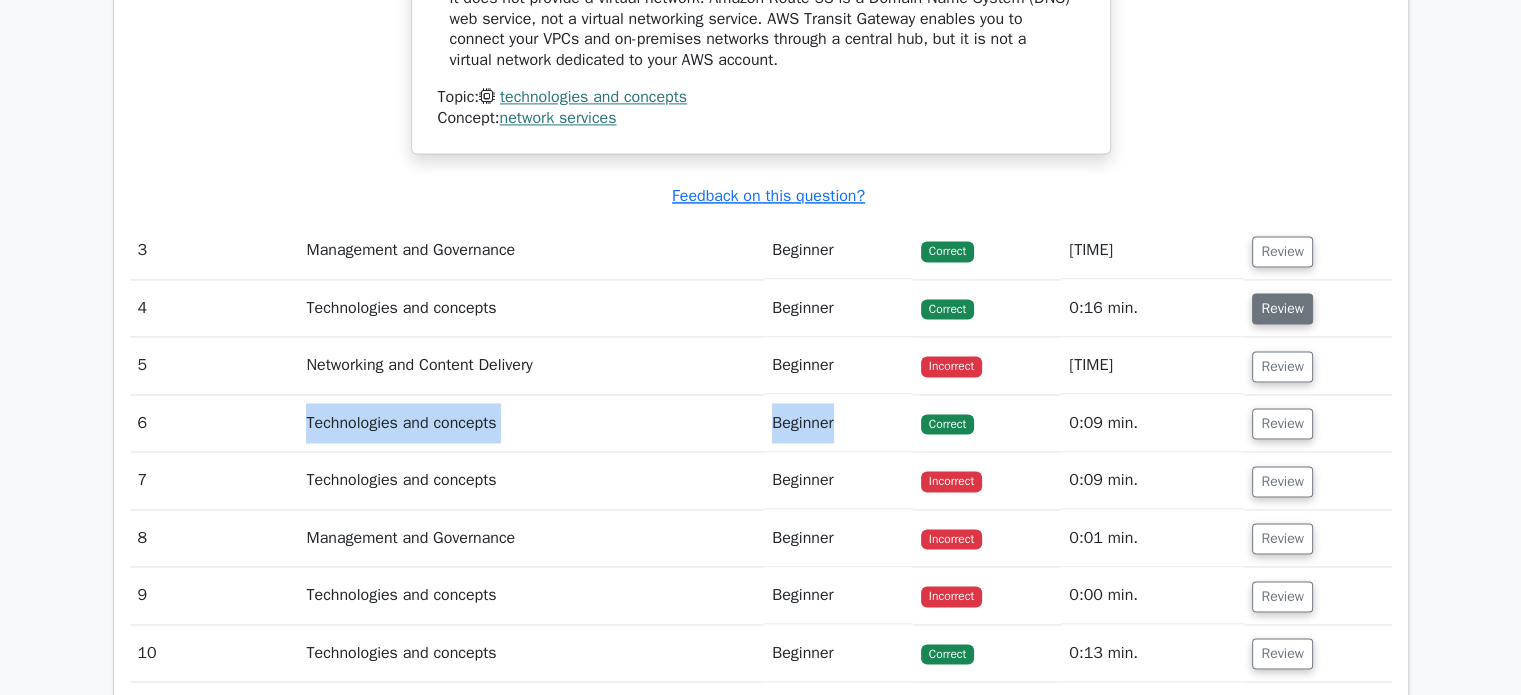 click on "Review" at bounding box center (1282, 308) 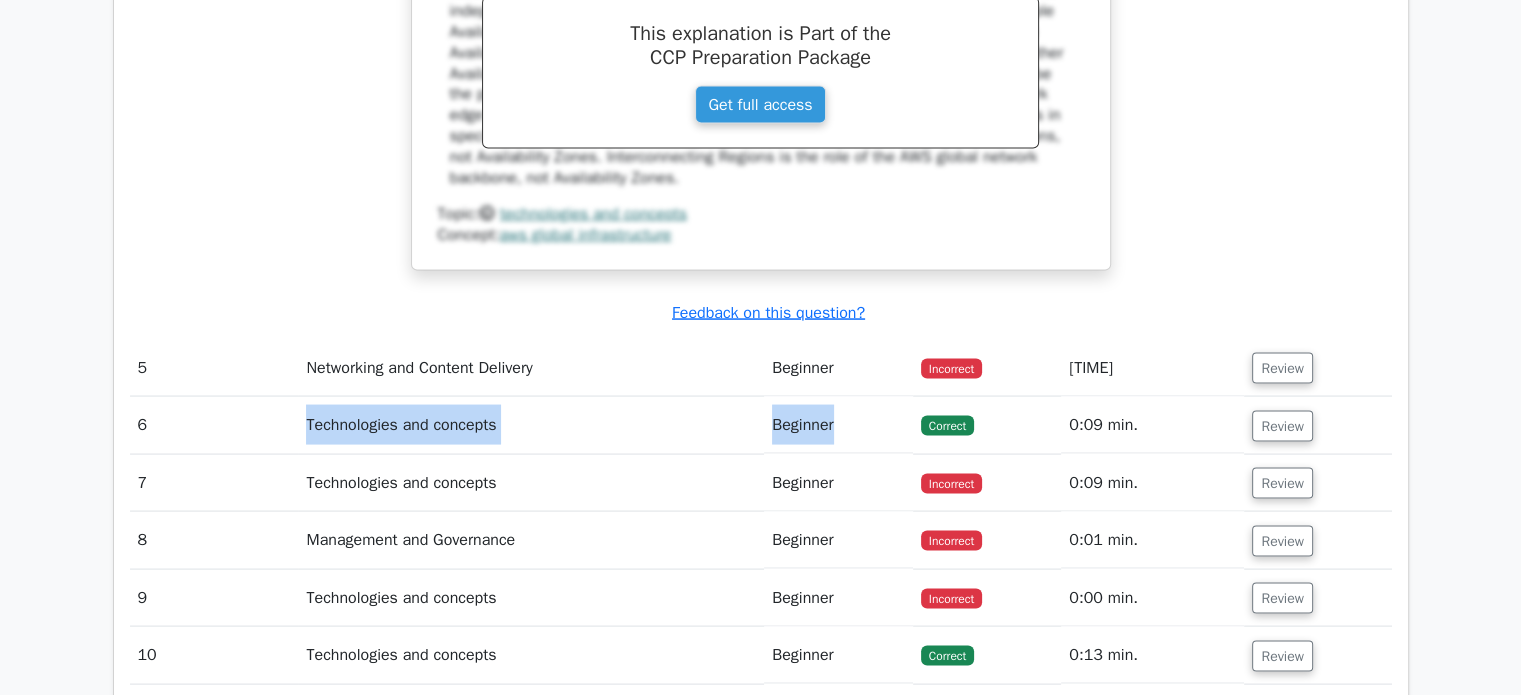 scroll, scrollTop: 3900, scrollLeft: 0, axis: vertical 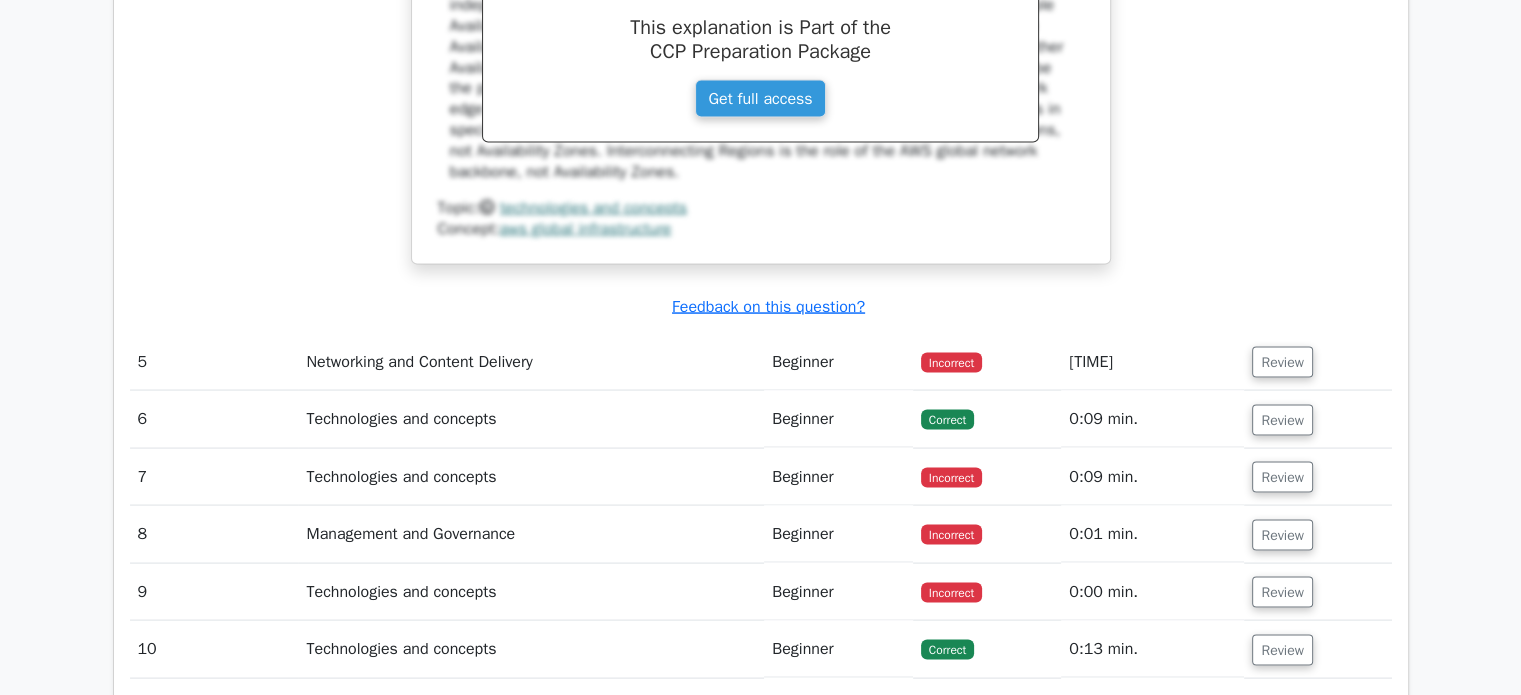 click on "Review" at bounding box center [1317, 419] 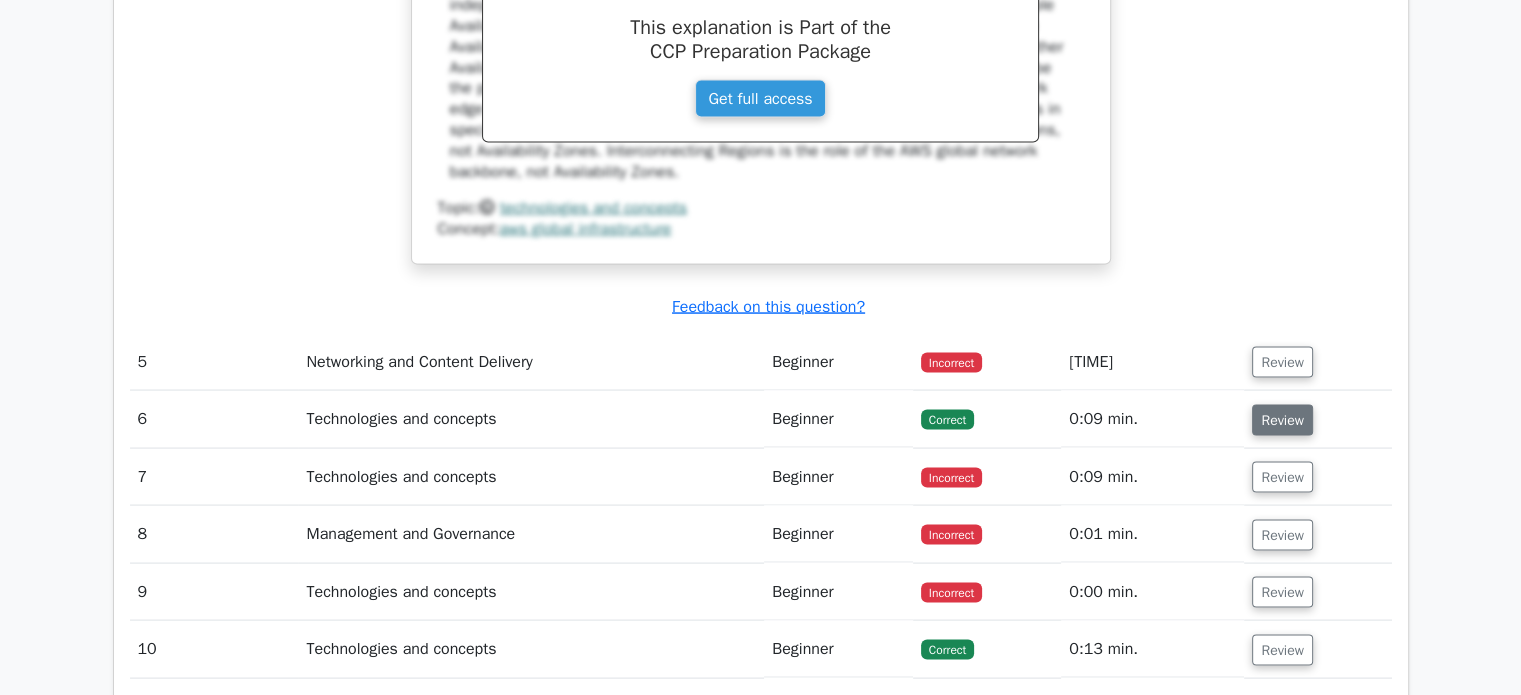 click on "Review" at bounding box center [1282, 420] 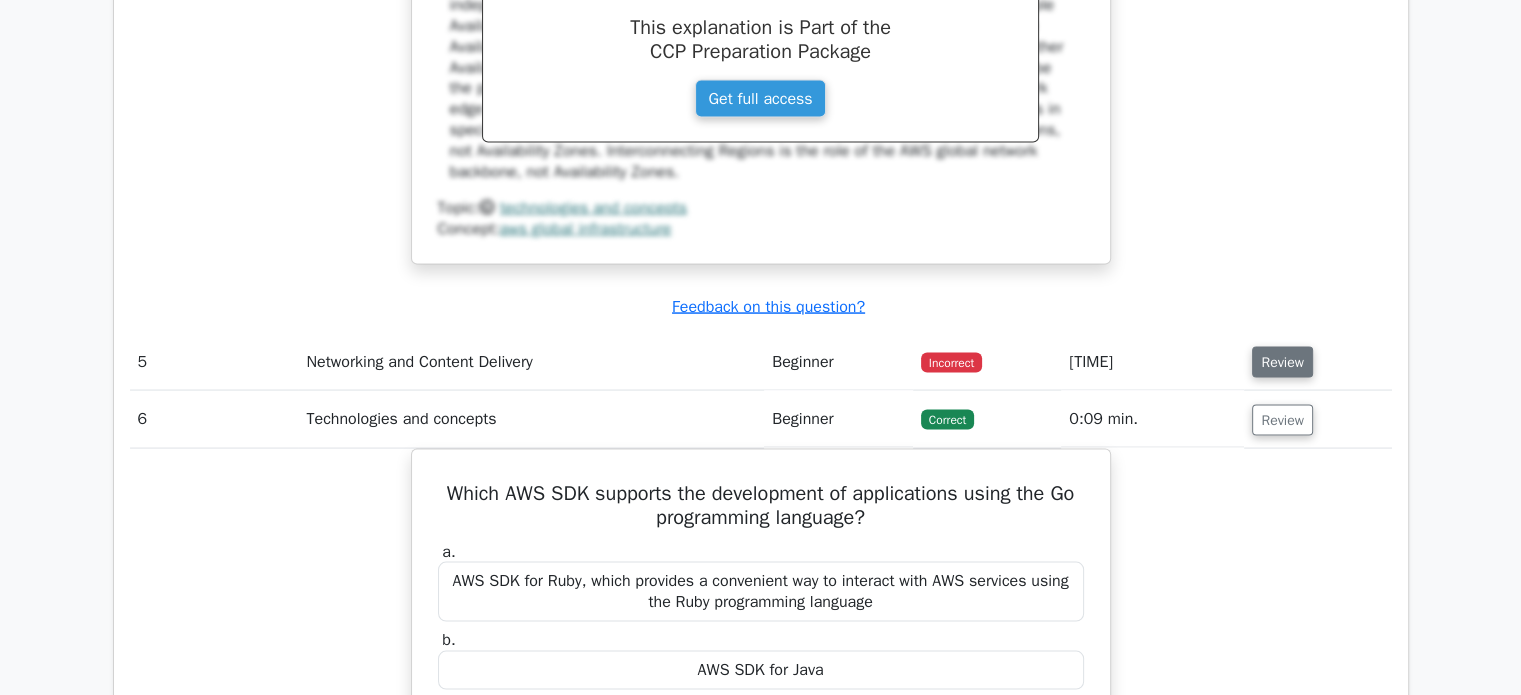 click on "Review" at bounding box center [1282, 362] 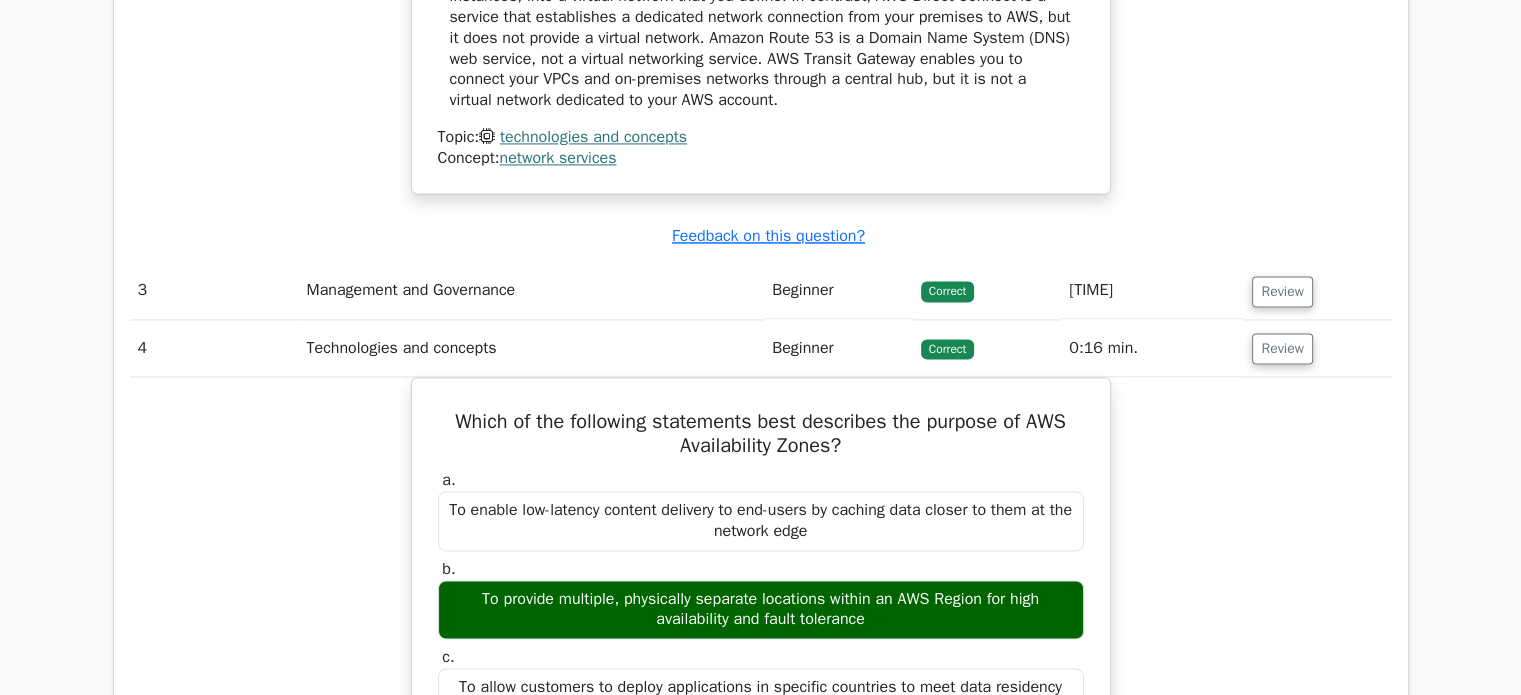 scroll, scrollTop: 2800, scrollLeft: 0, axis: vertical 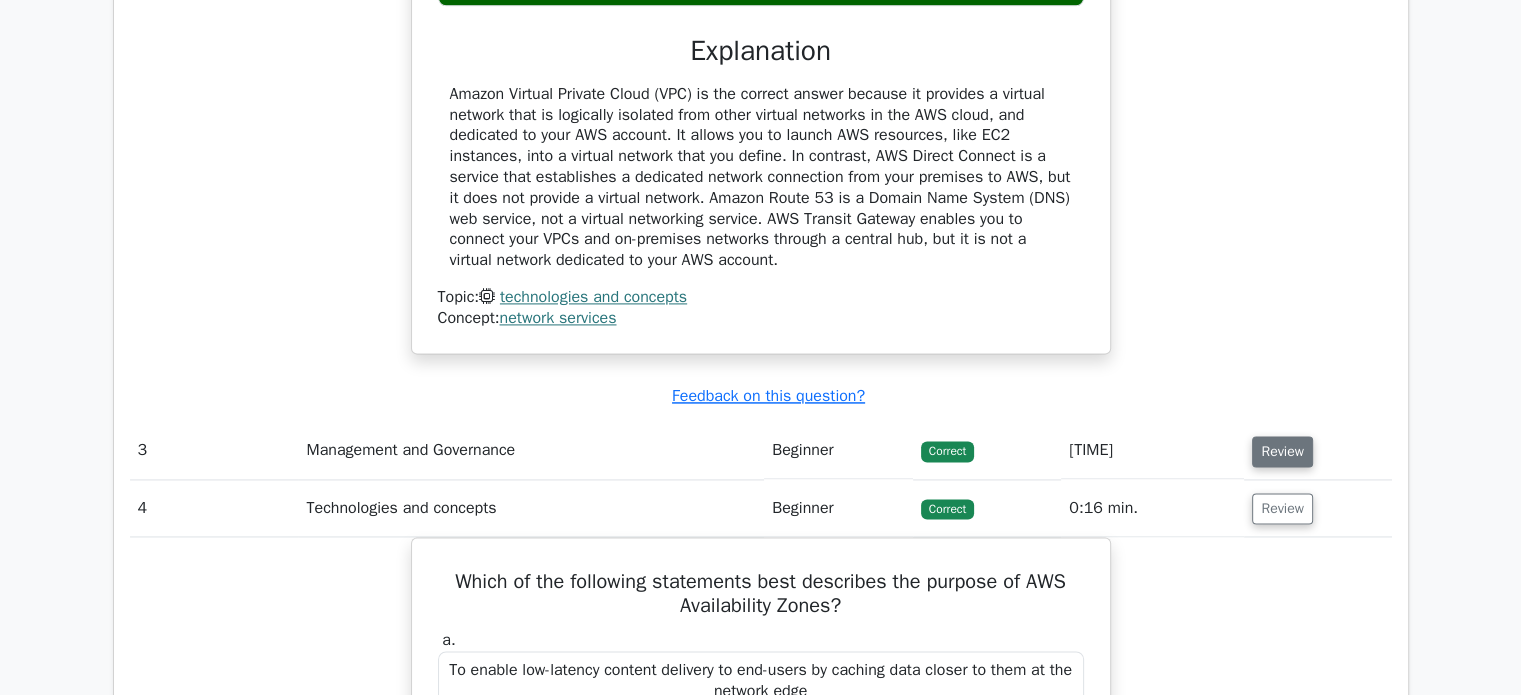 click on "Review" at bounding box center [1282, 451] 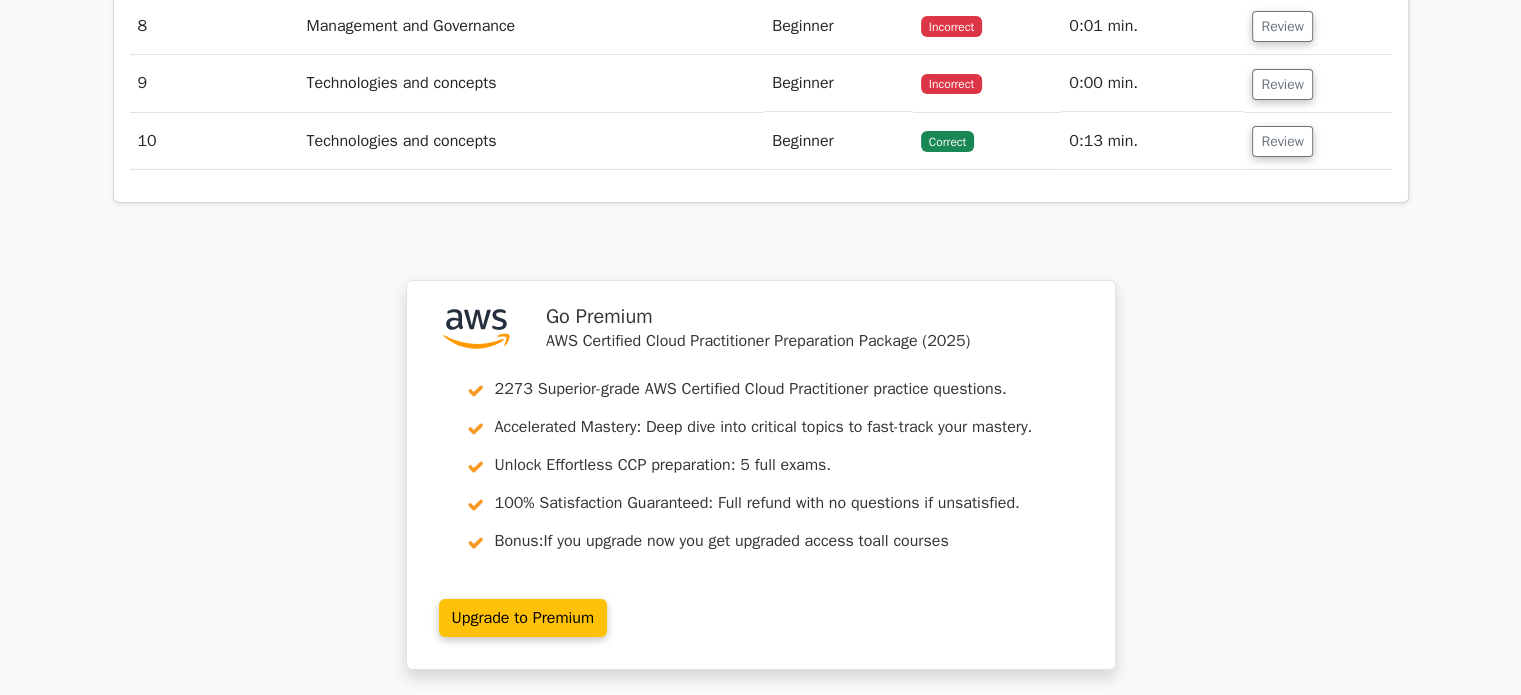 scroll, scrollTop: 6900, scrollLeft: 0, axis: vertical 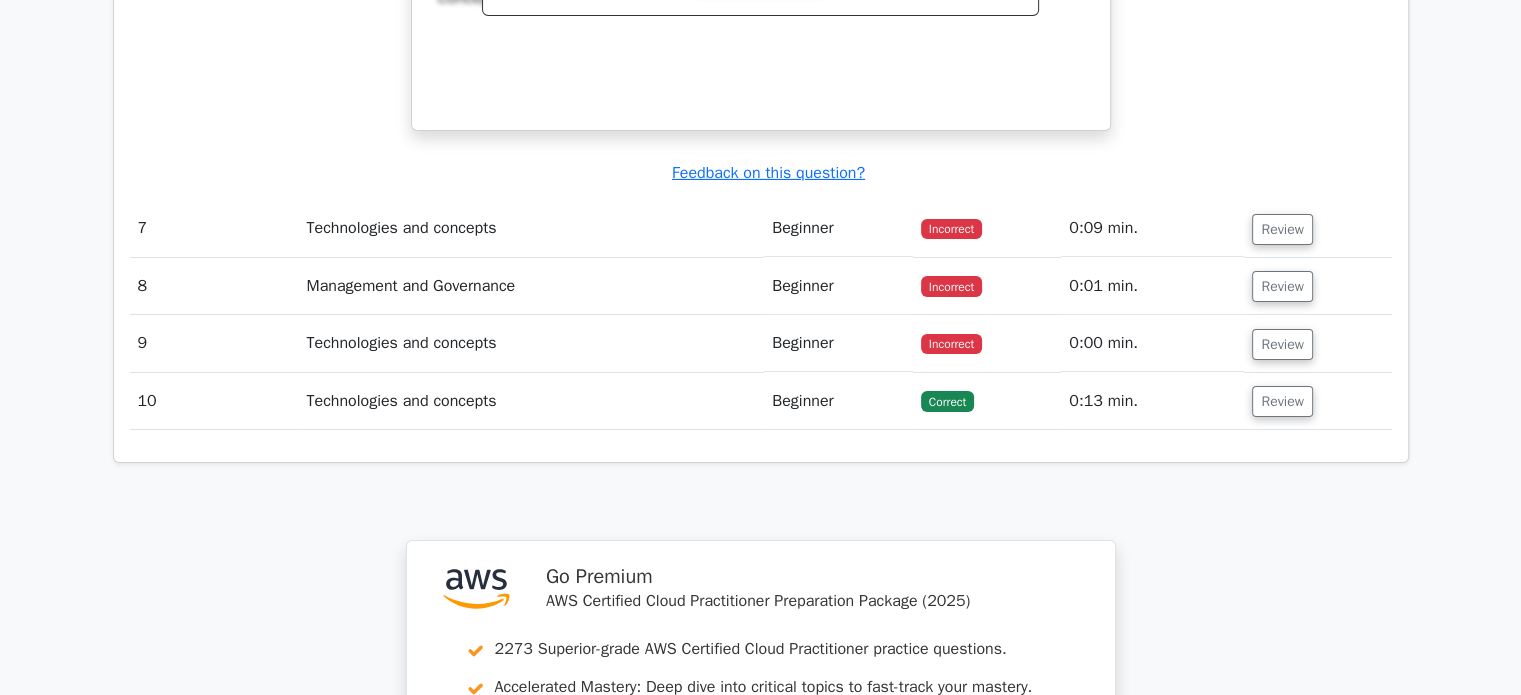 type 